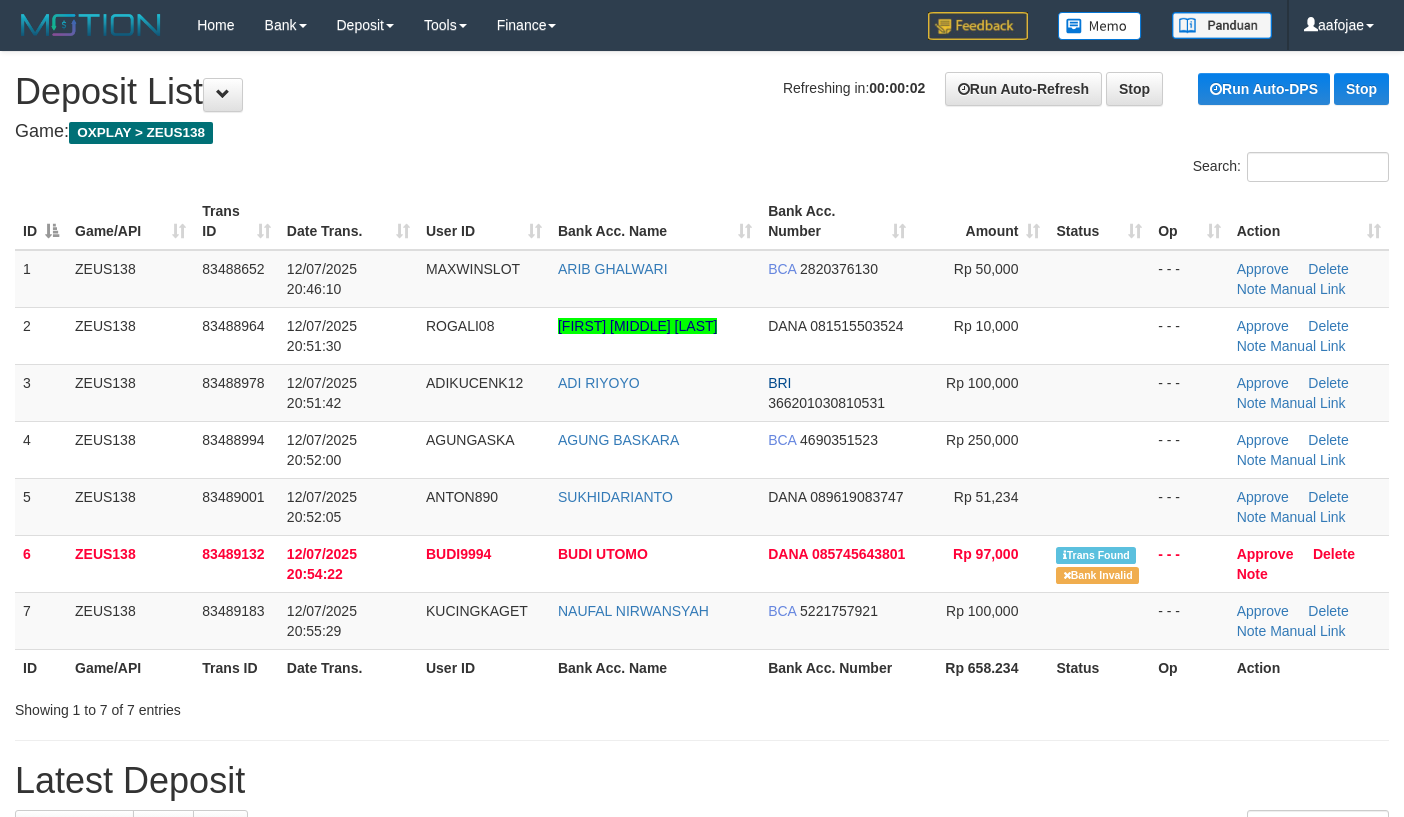scroll, scrollTop: 0, scrollLeft: 0, axis: both 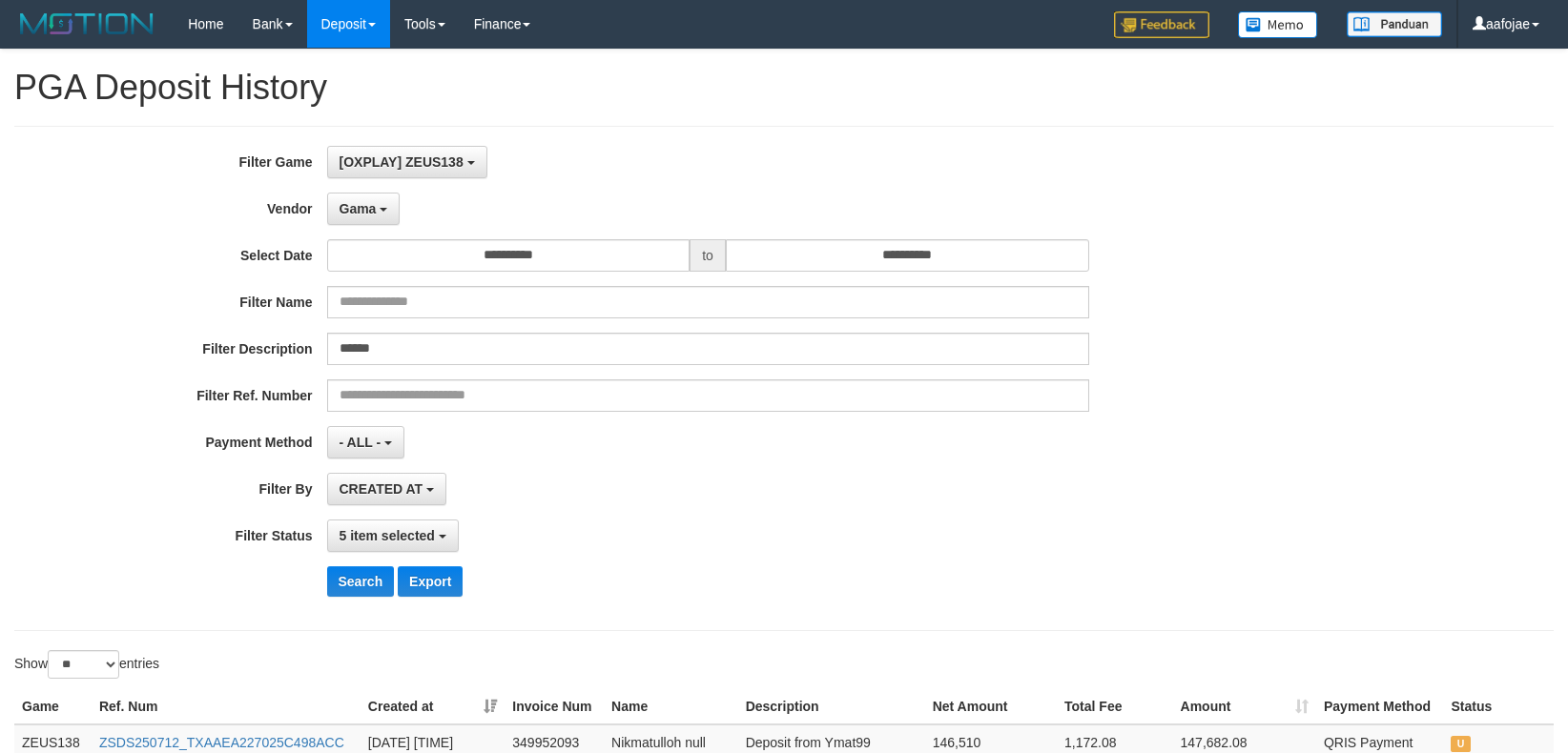 select on "**********" 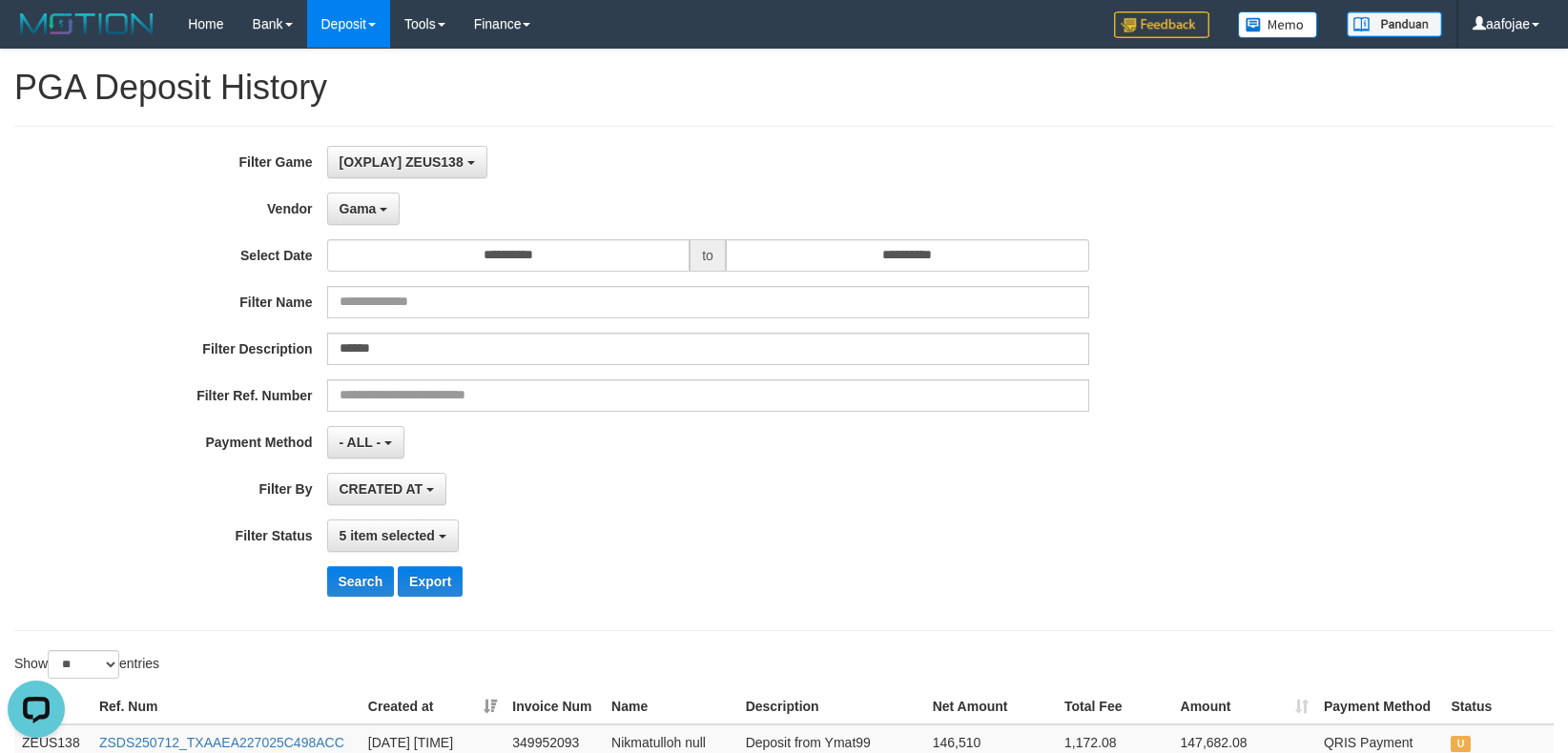 scroll, scrollTop: 0, scrollLeft: 0, axis: both 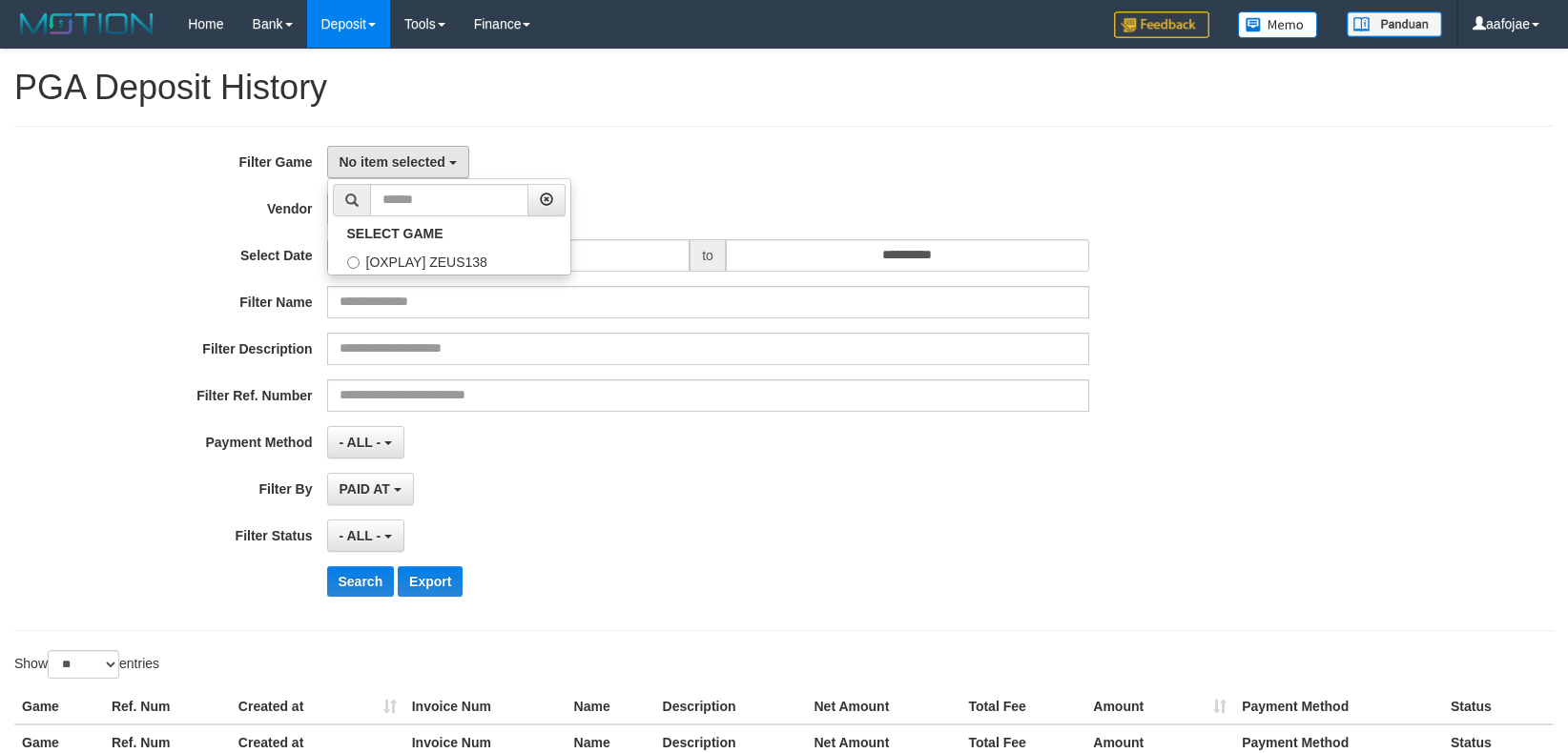 select 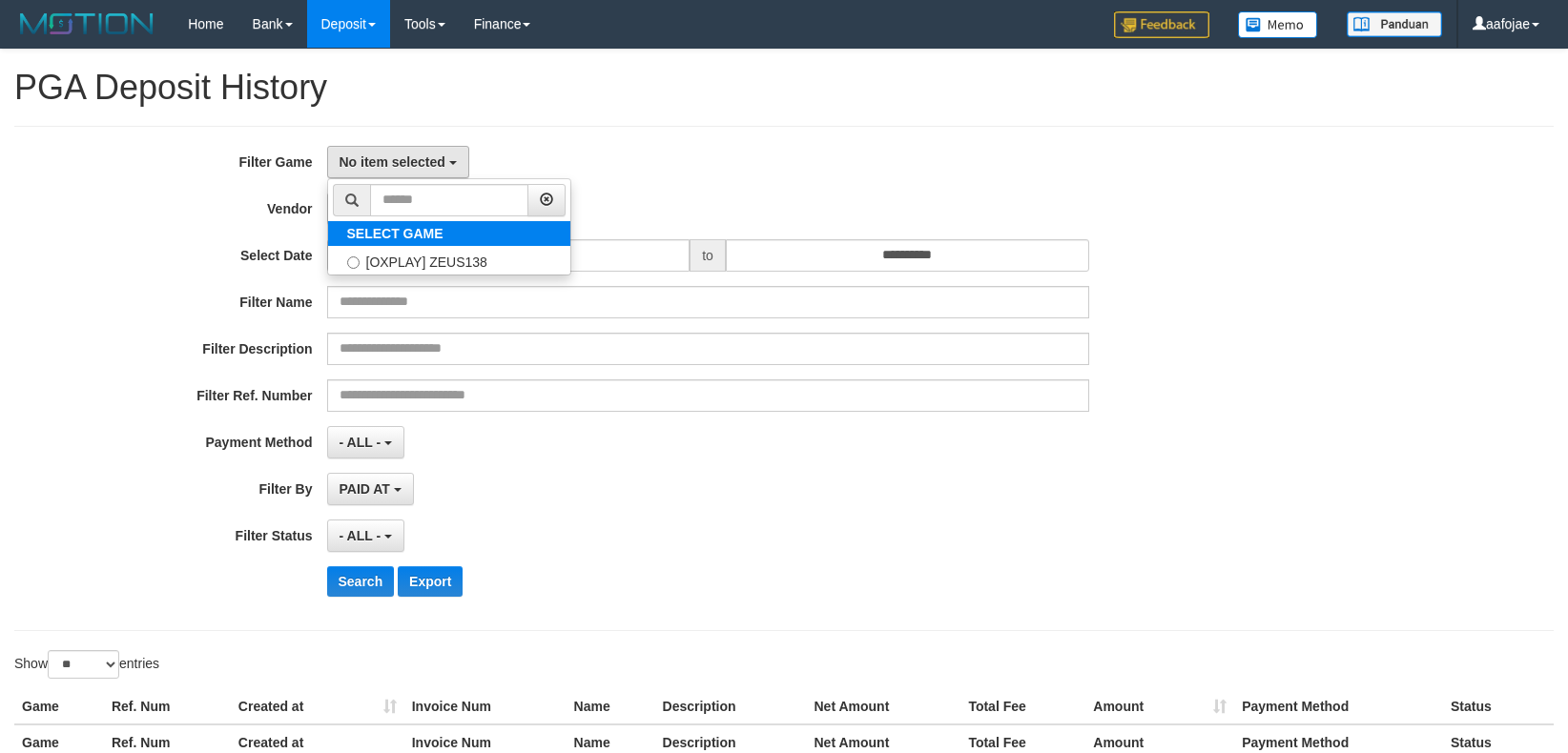 scroll, scrollTop: 0, scrollLeft: 0, axis: both 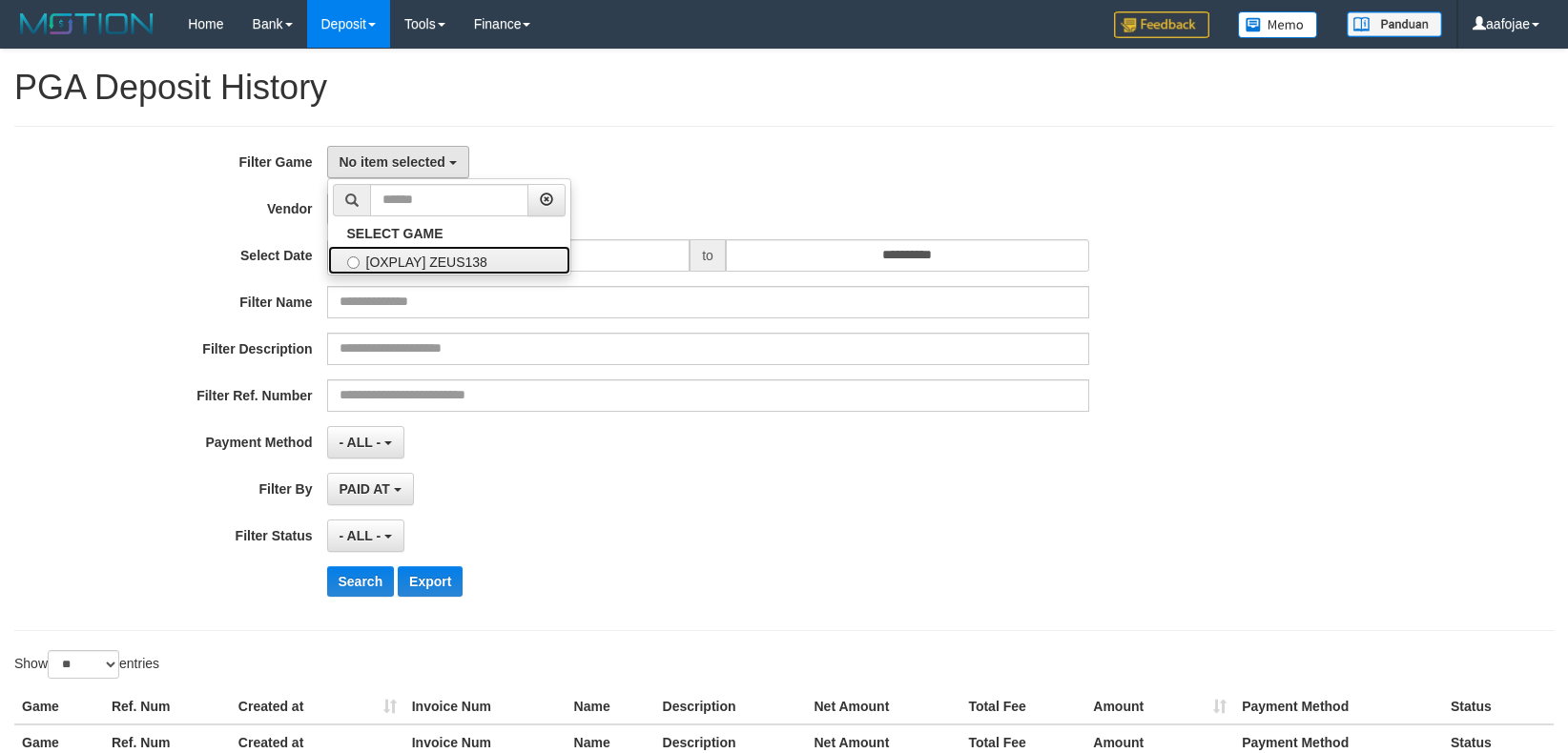 drag, startPoint x: 395, startPoint y: 265, endPoint x: 496, endPoint y: 221, distance: 110.16805 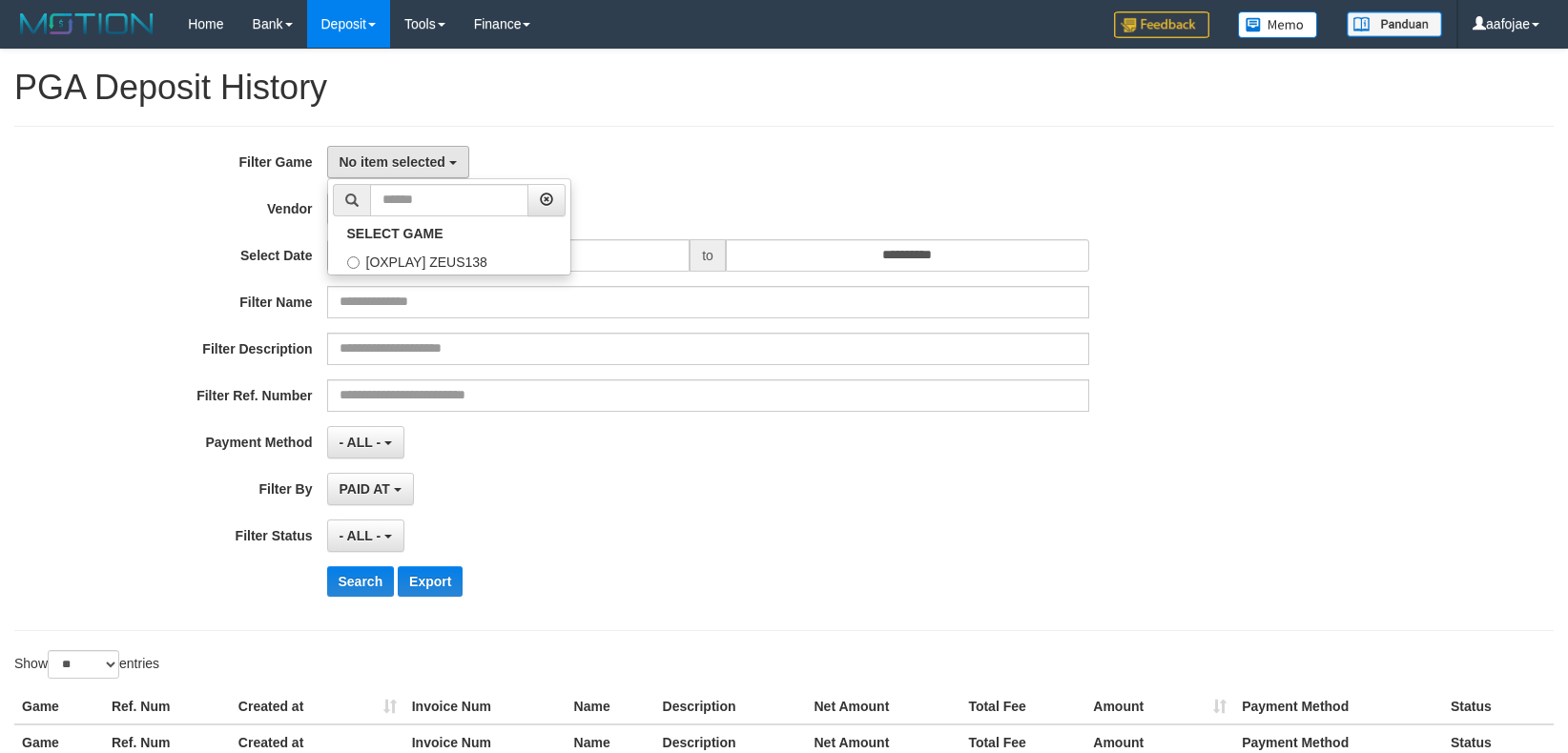 select on "***" 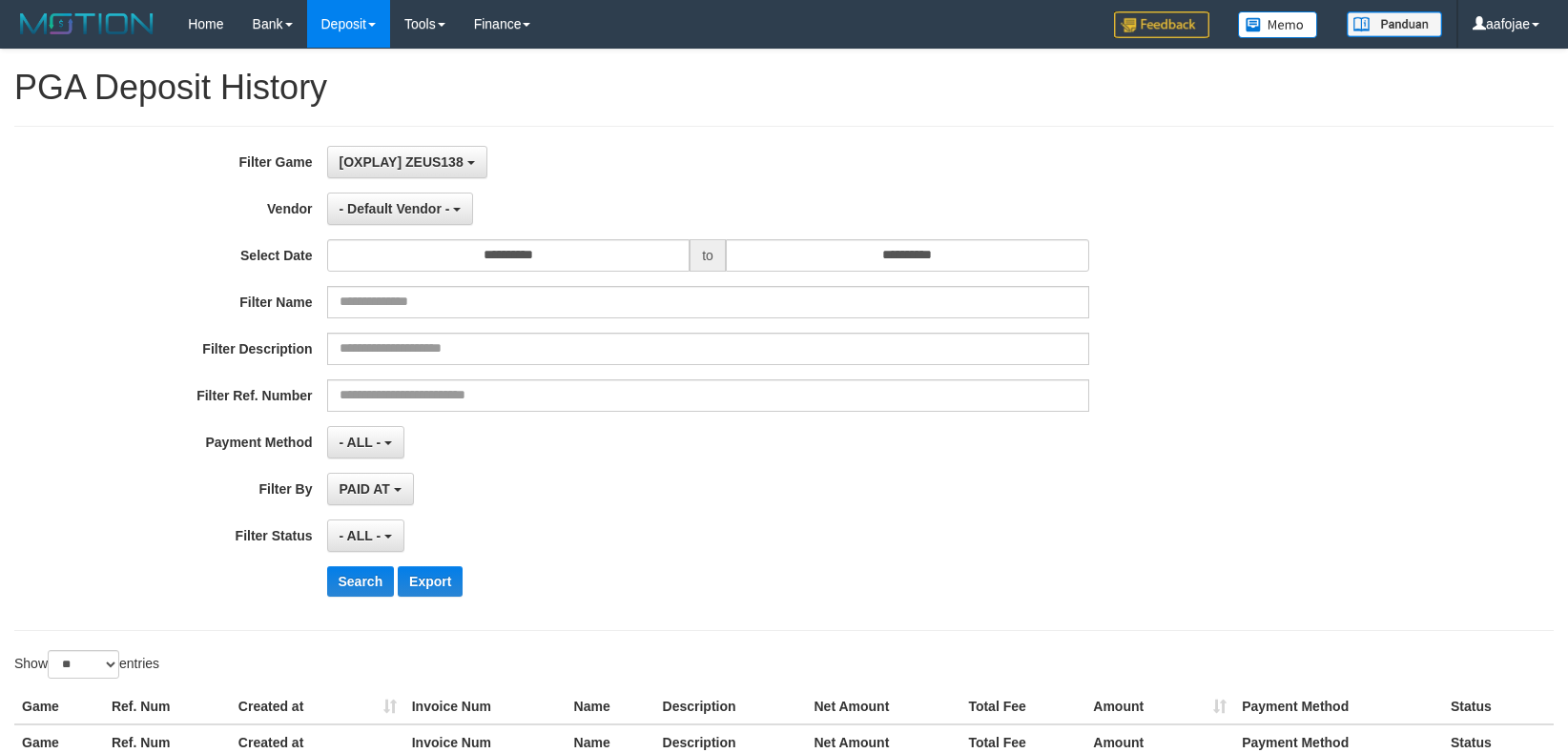 click on "[OXPLAY] ZEUS138
SELECT GAME
[OXPLAY] ZEUS138" at bounding box center [708, 162] 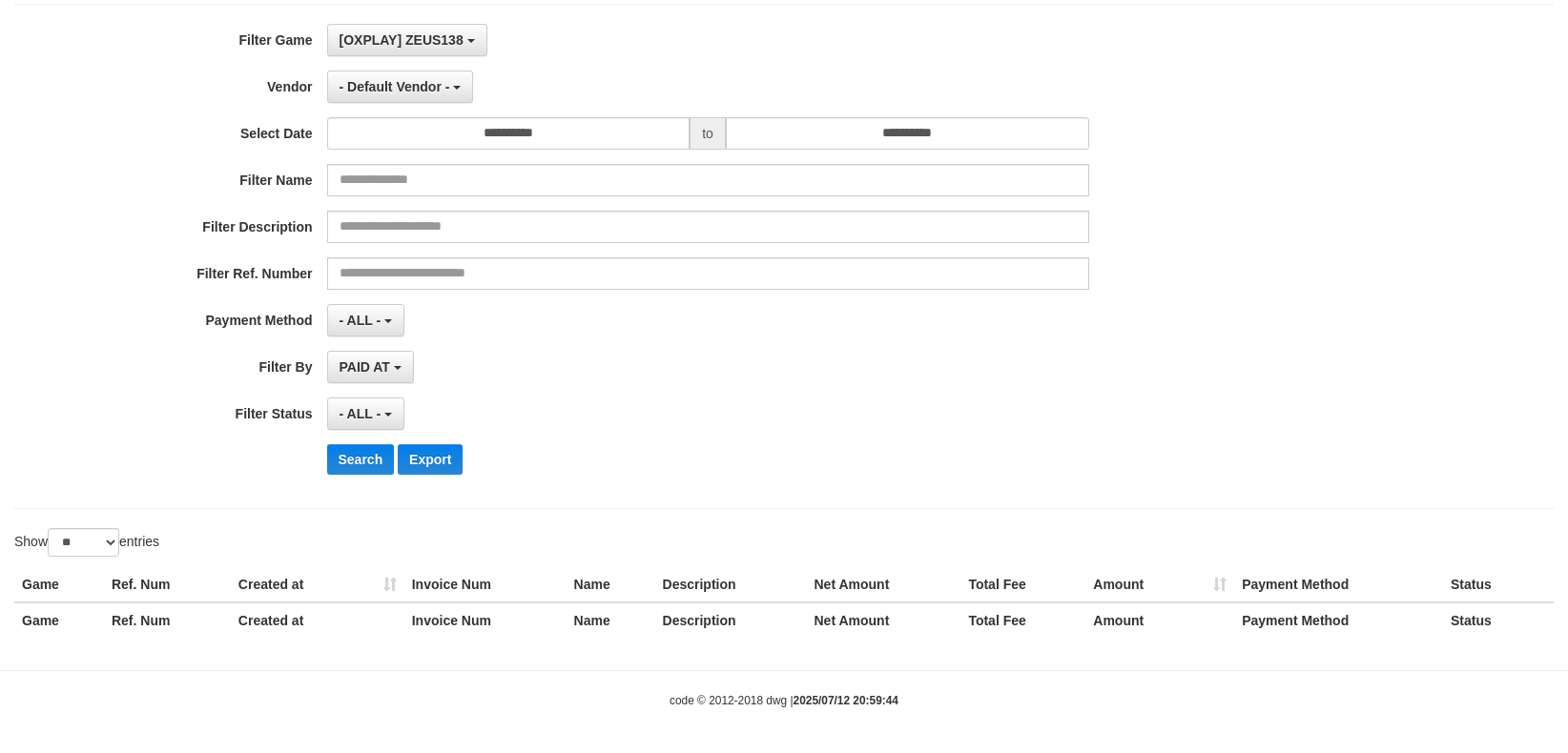 scroll, scrollTop: 128, scrollLeft: 0, axis: vertical 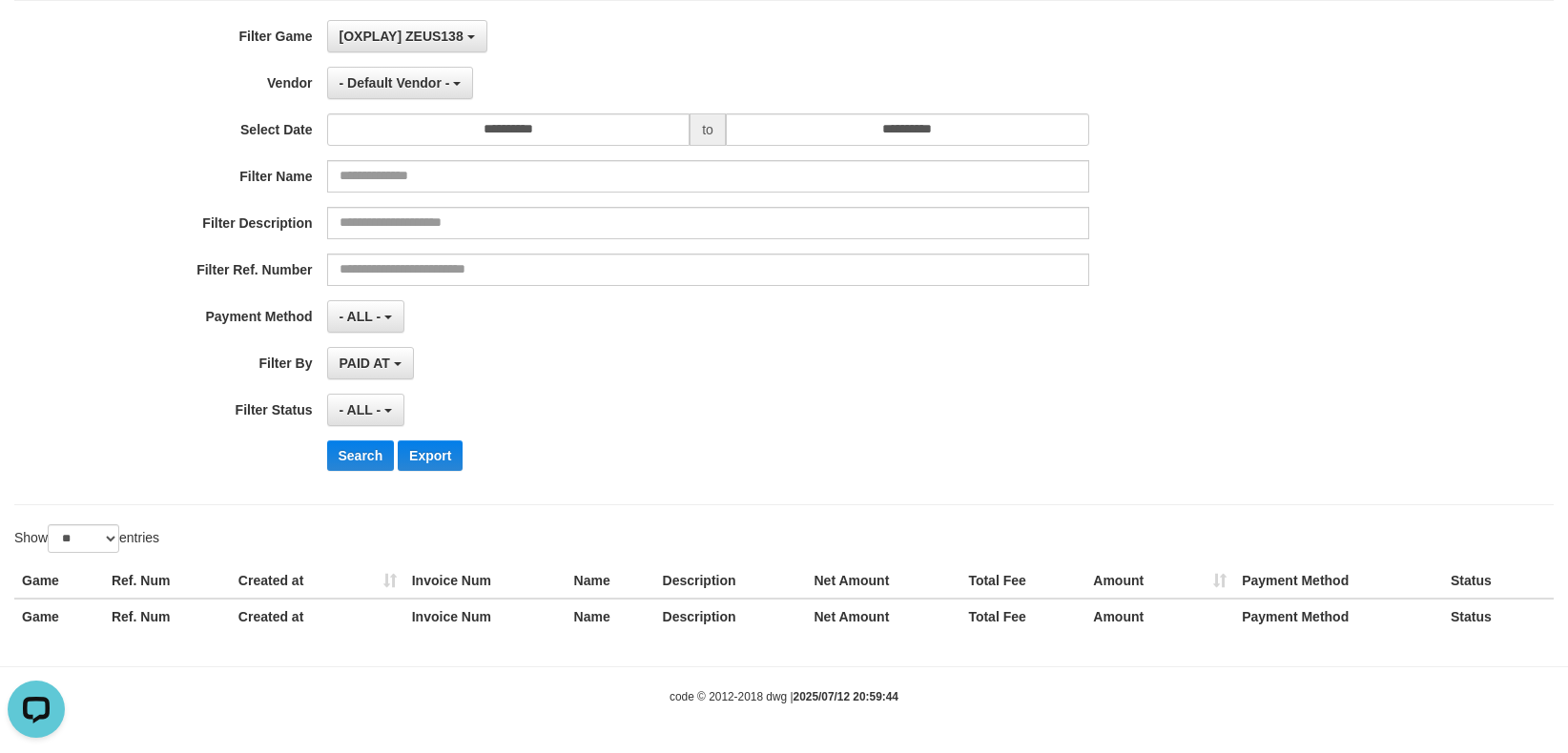 click on "**********" at bounding box center [653, 253] 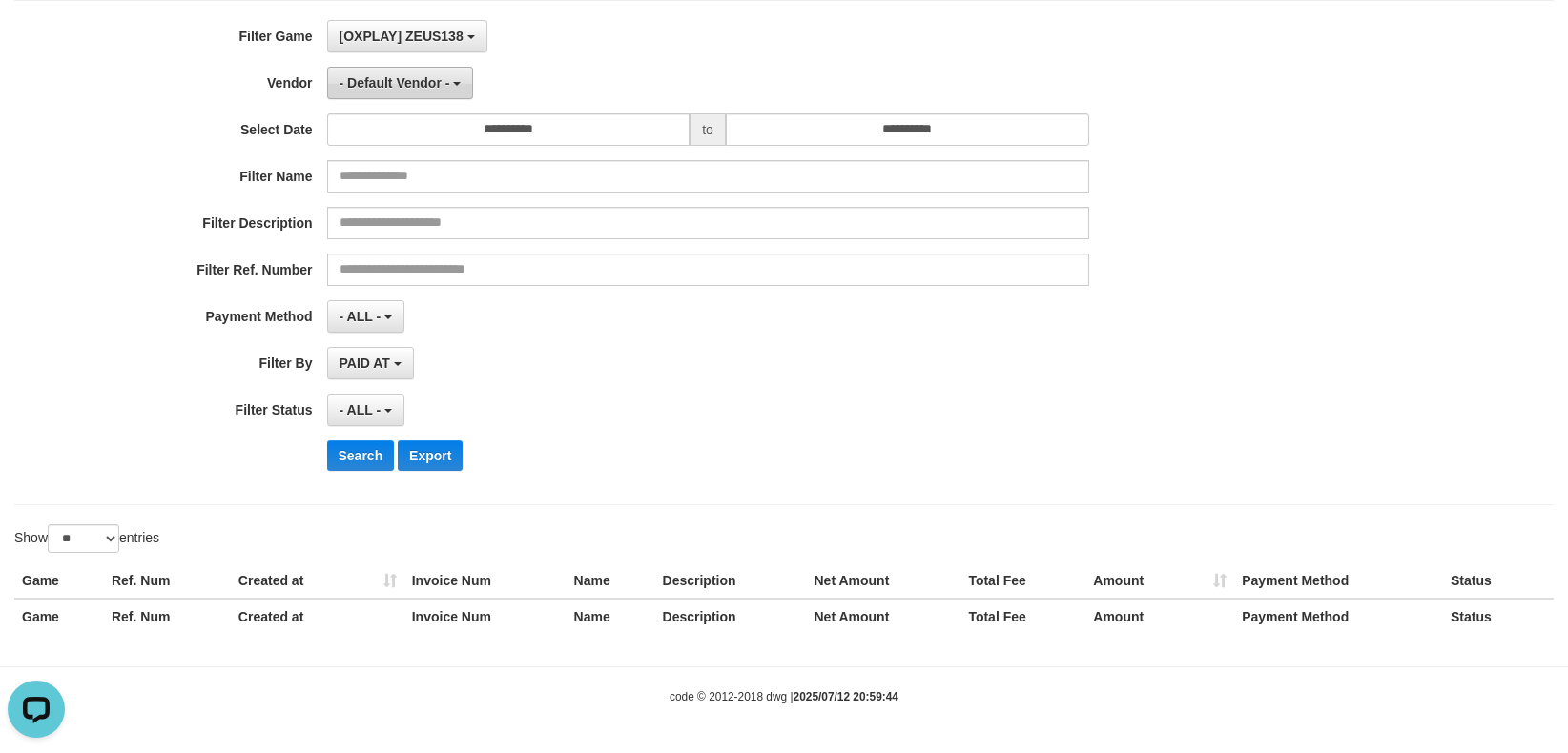 click on "- Default Vendor -" at bounding box center [395, 83] 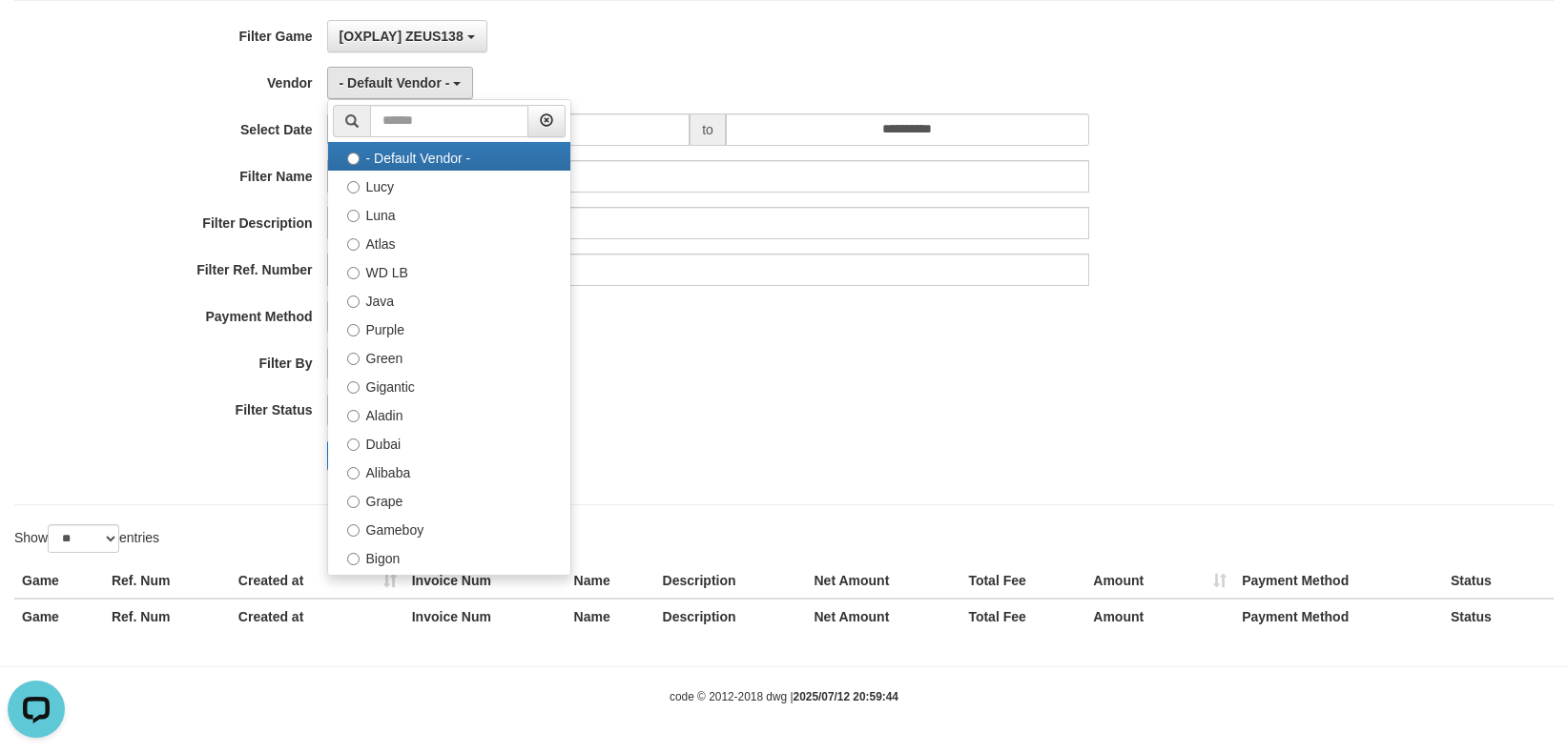 click on "**********" at bounding box center (653, 253) 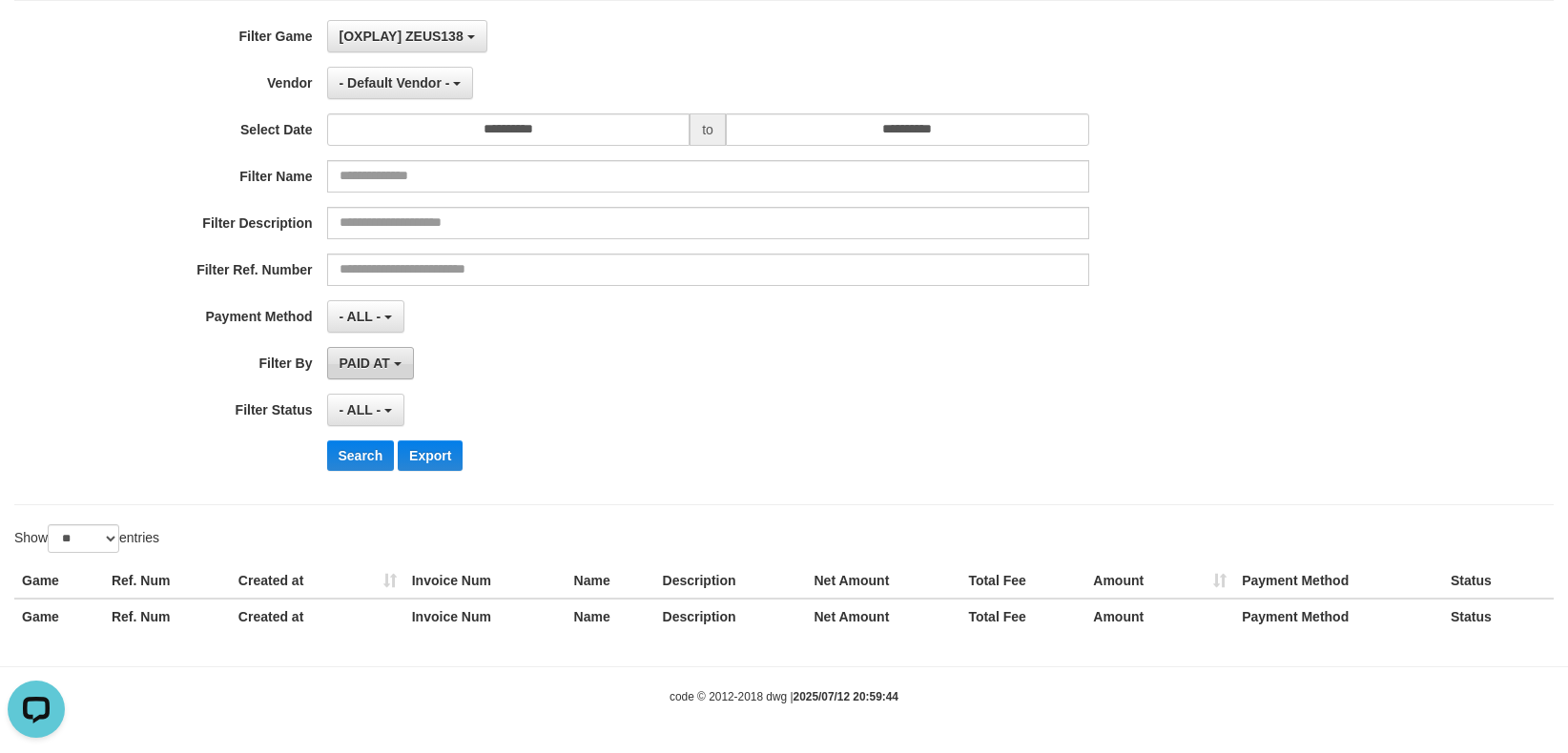 click on "PAID AT" at bounding box center [370, 363] 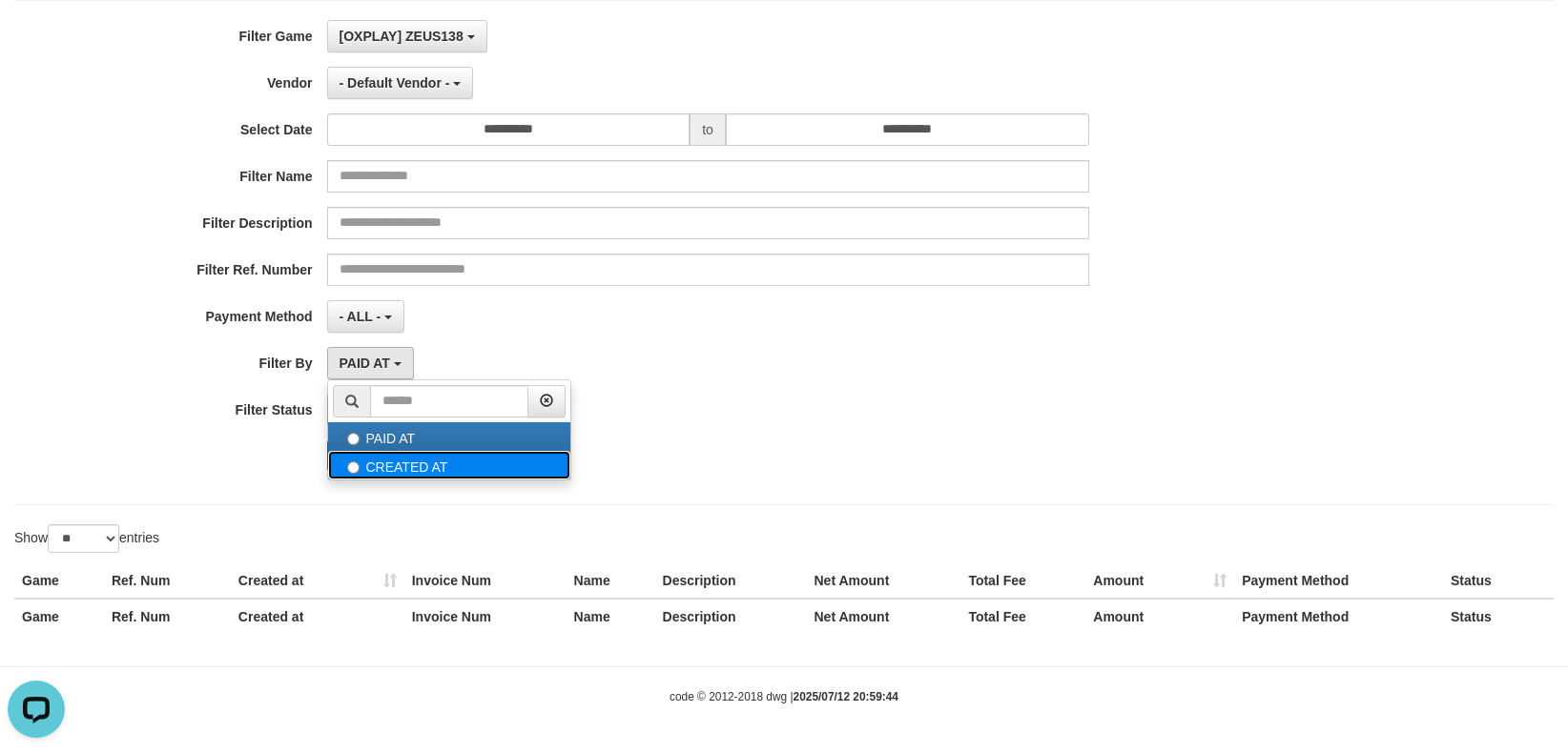click on "CREATED AT" at bounding box center (449, 465) 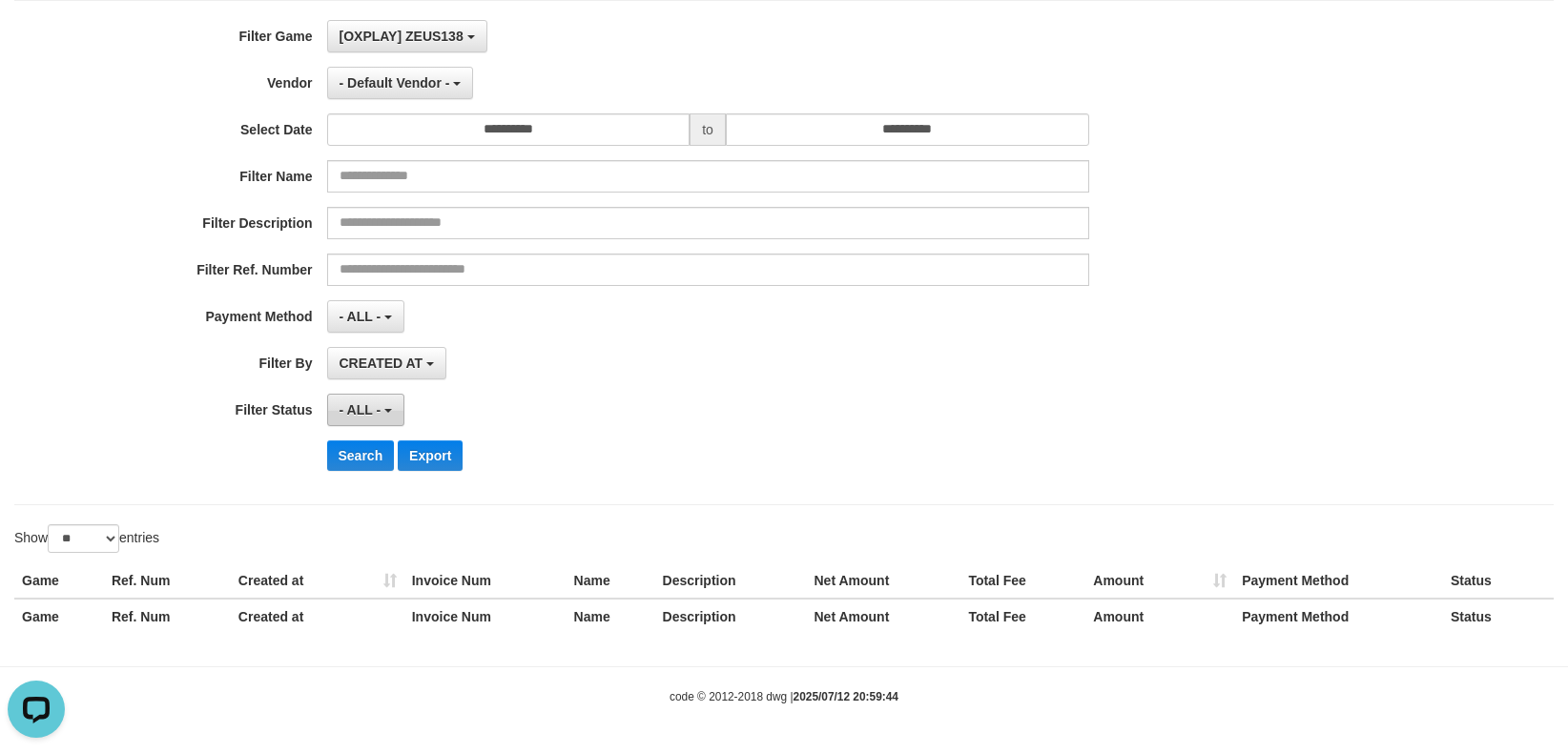 click on "- ALL -" at bounding box center (365, 410) 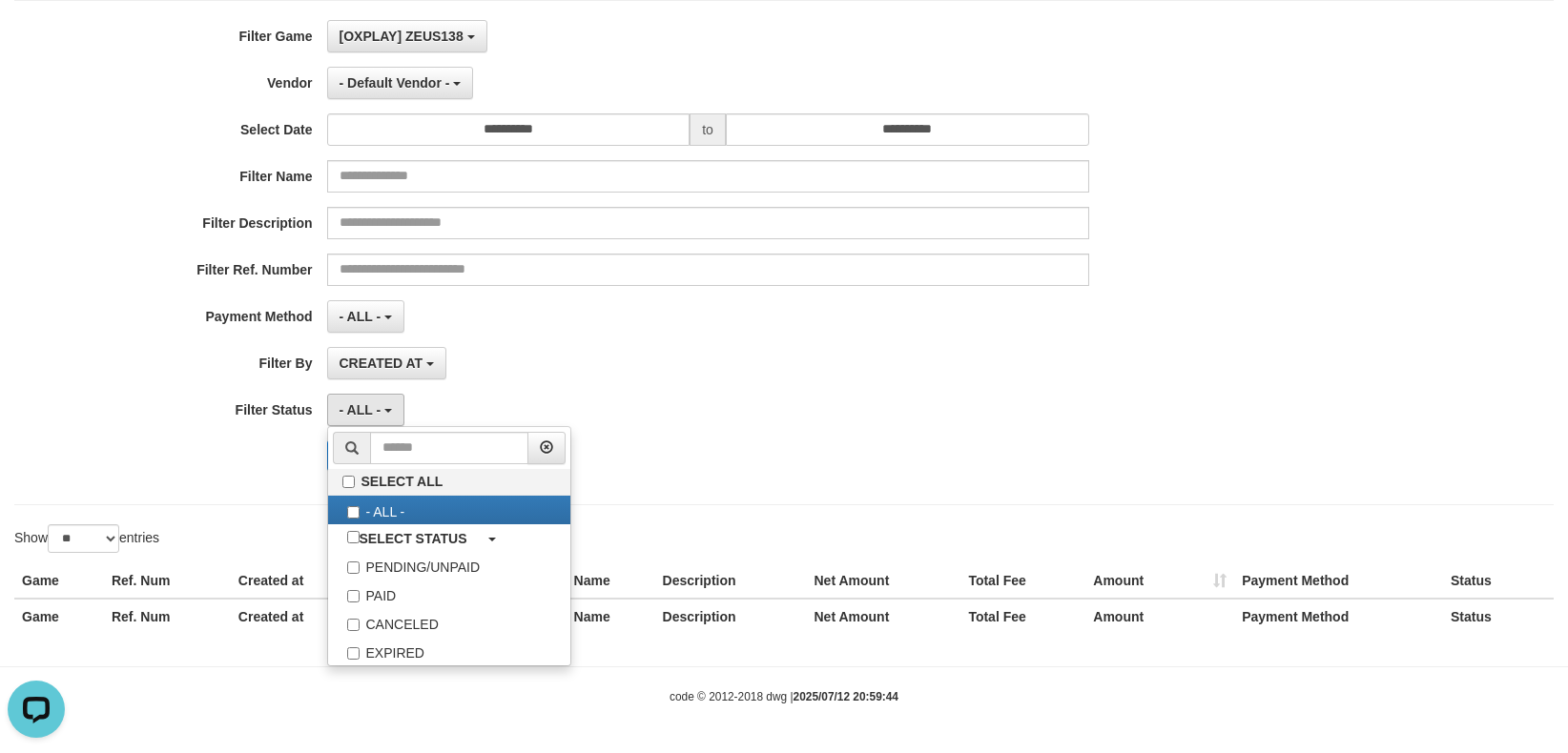 click on "CREATED AT
PAID AT
CREATED AT" at bounding box center [708, 363] 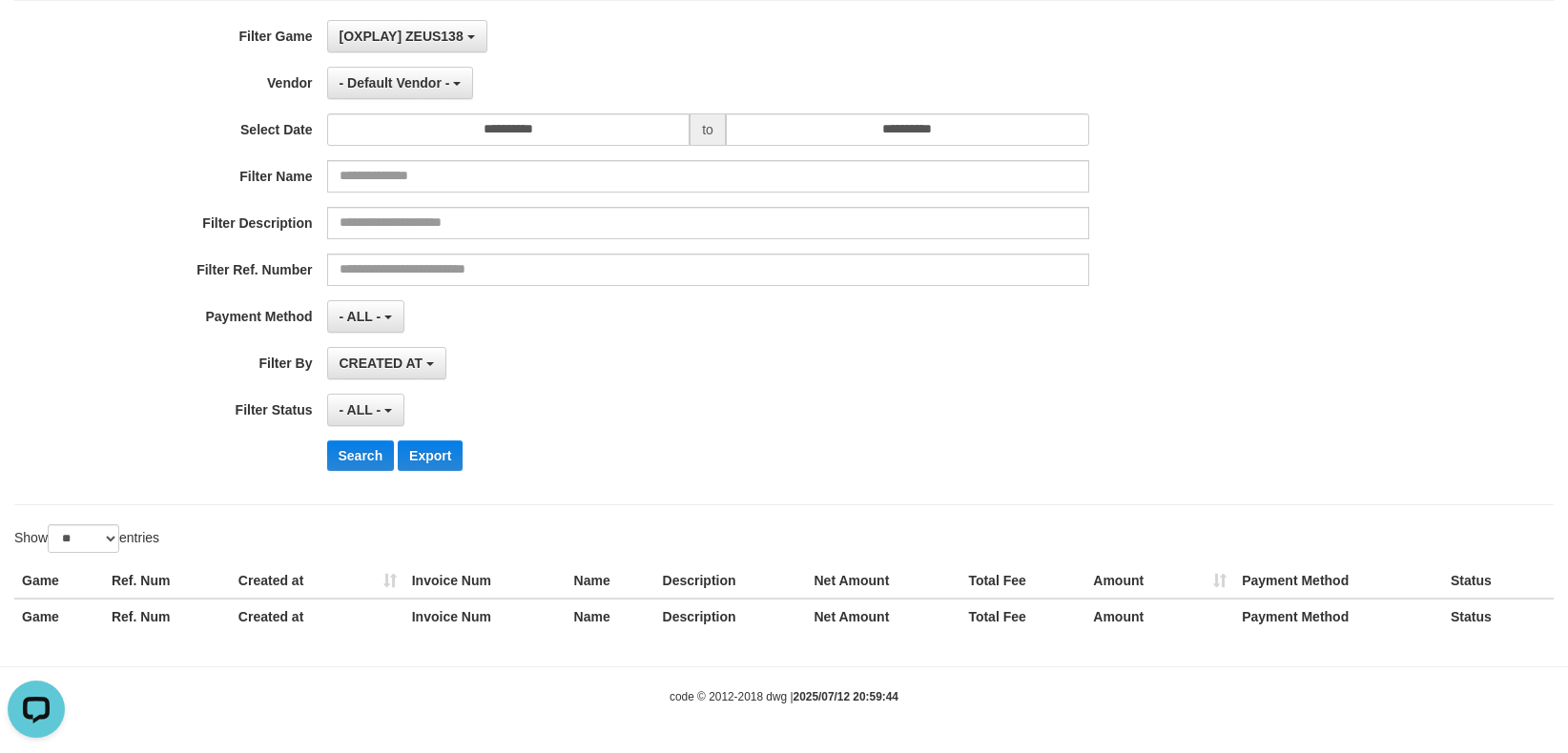 click on "**********" at bounding box center [653, 253] 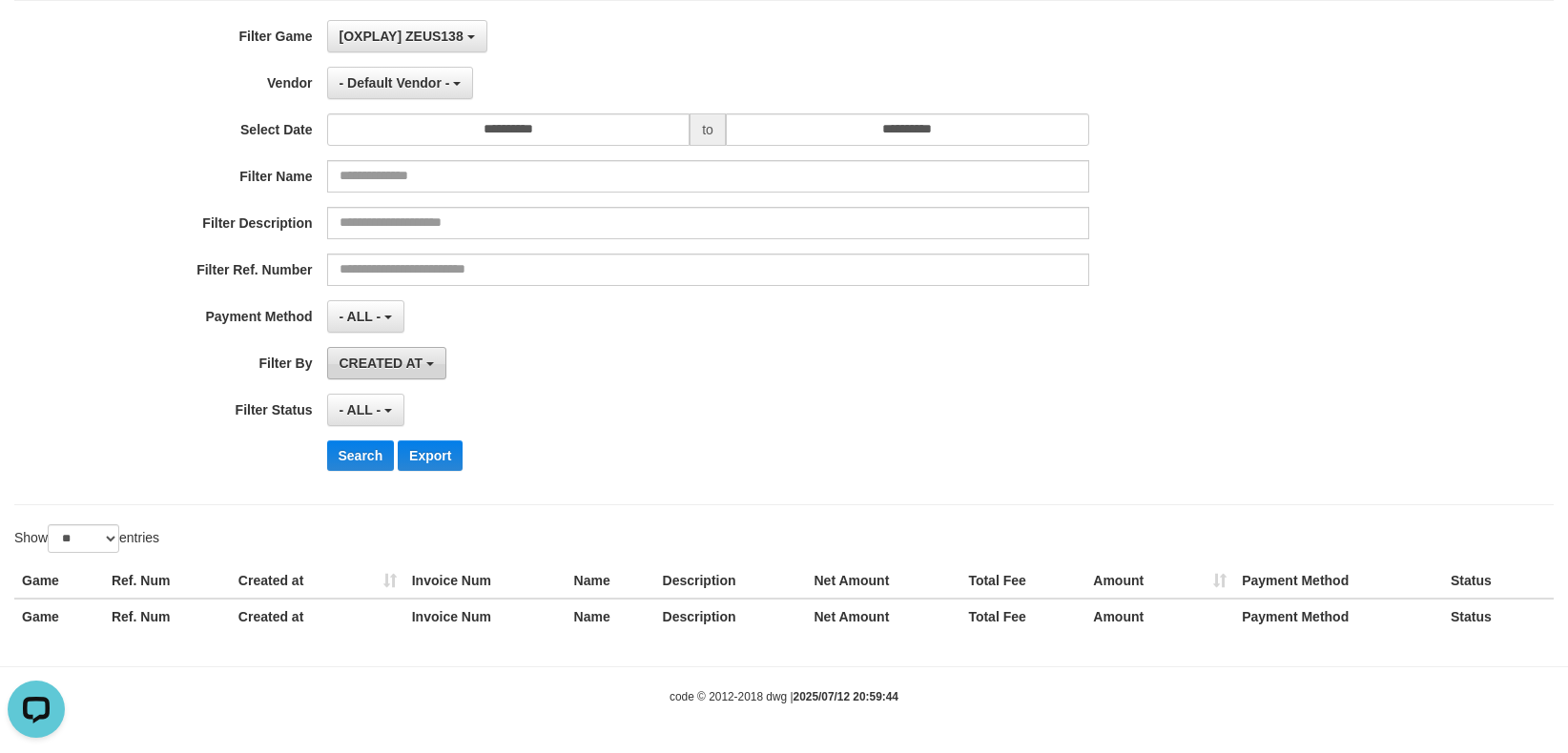 click on "CREATED AT" at bounding box center (382, 363) 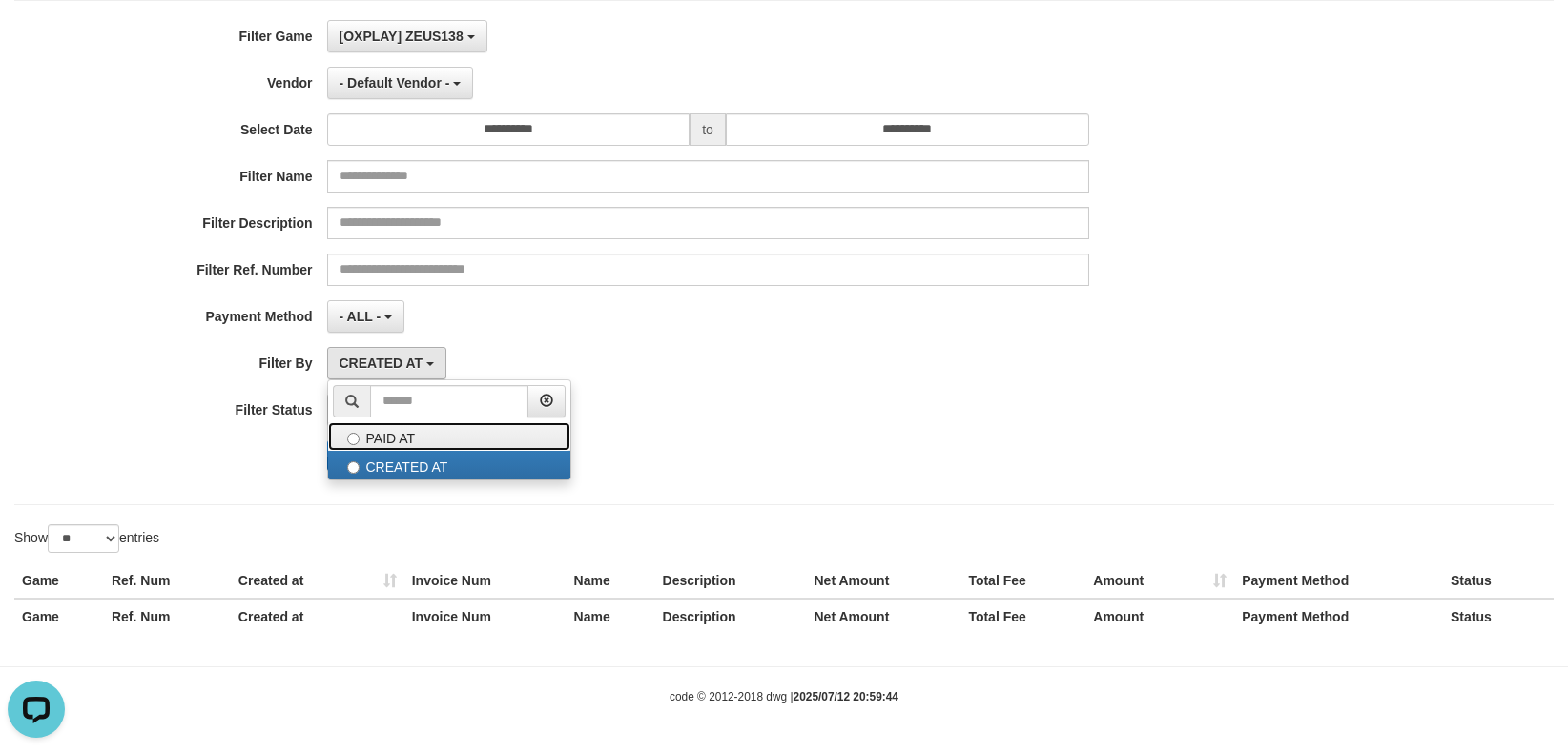click on "PAID AT" at bounding box center [449, 437] 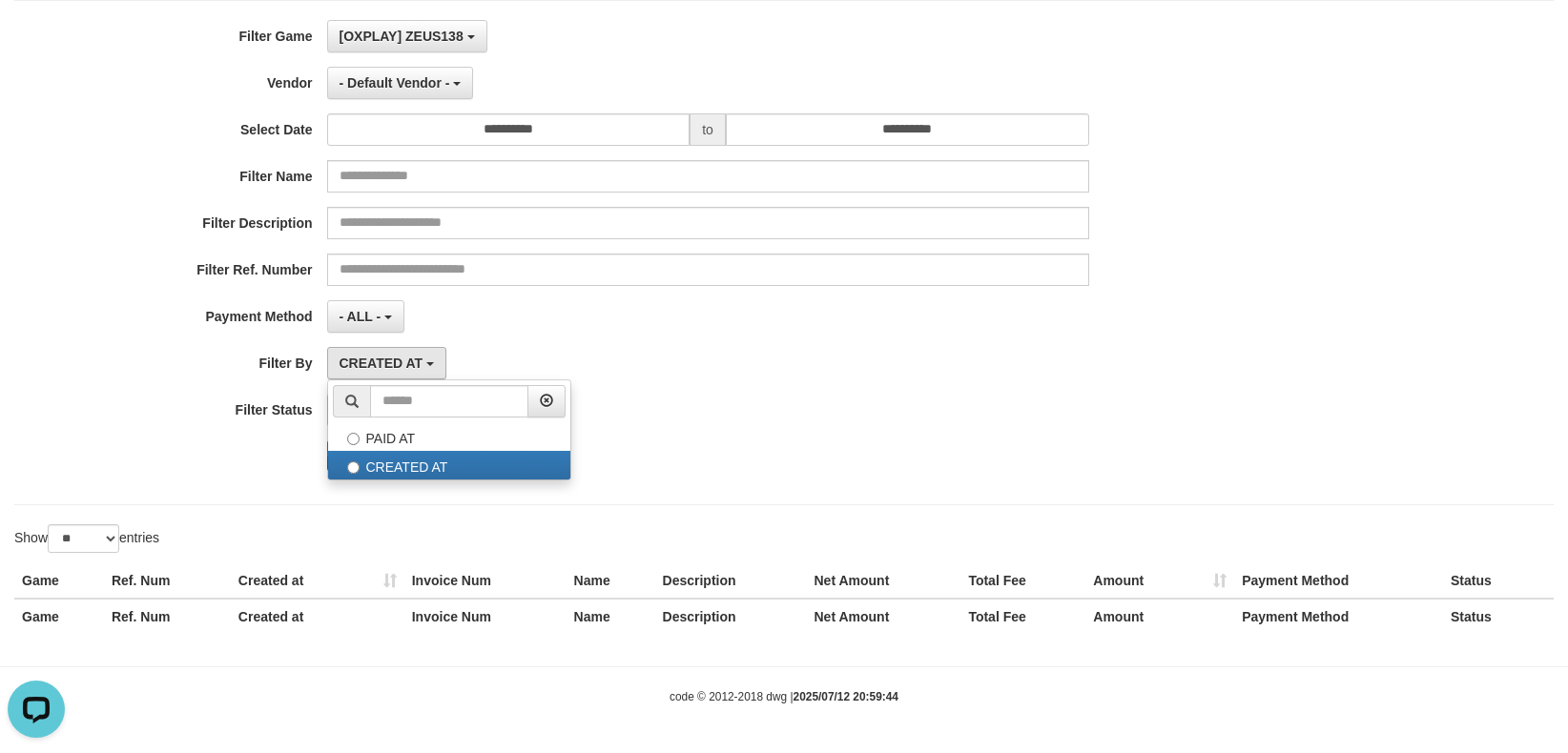 select on "*" 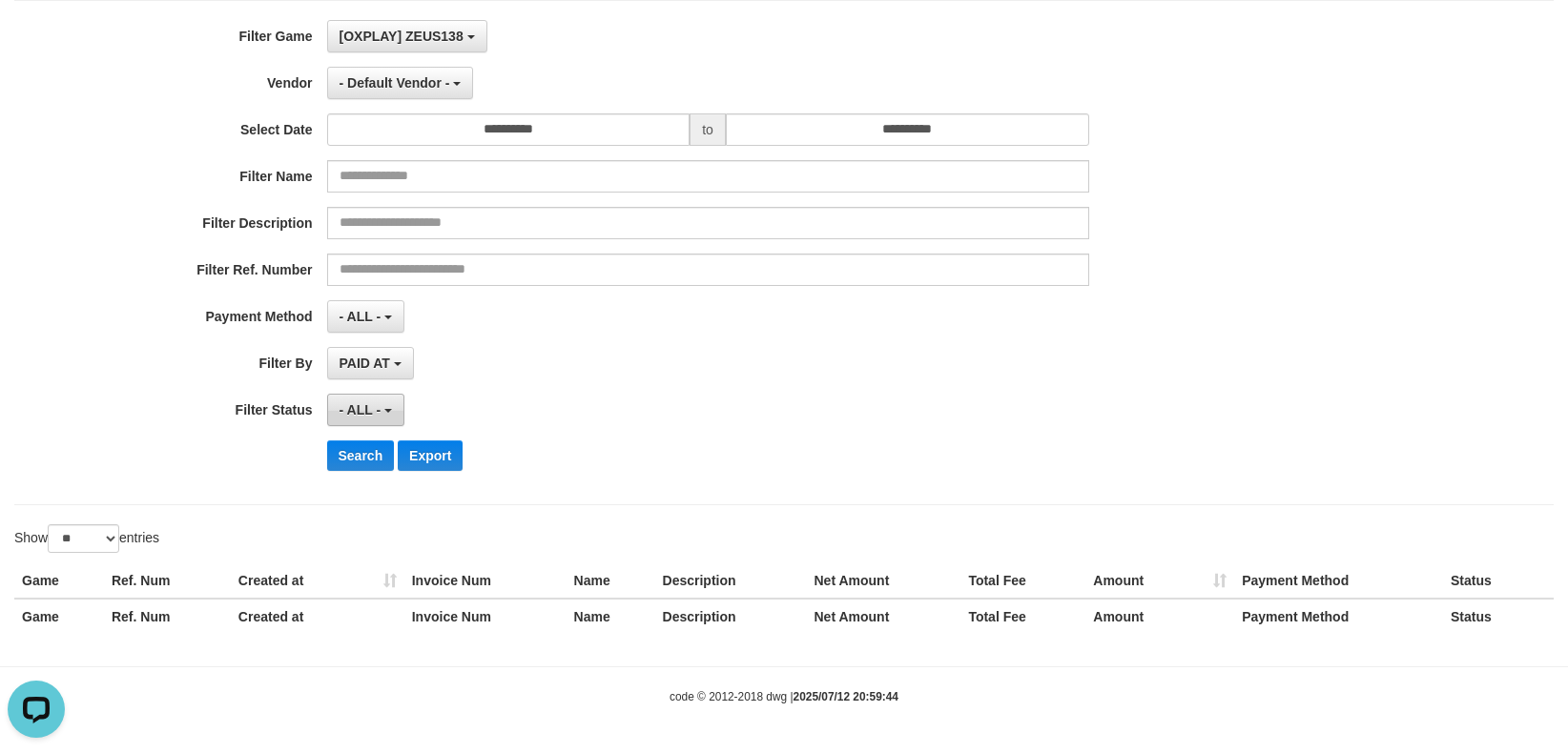 click on "- ALL -" at bounding box center [361, 410] 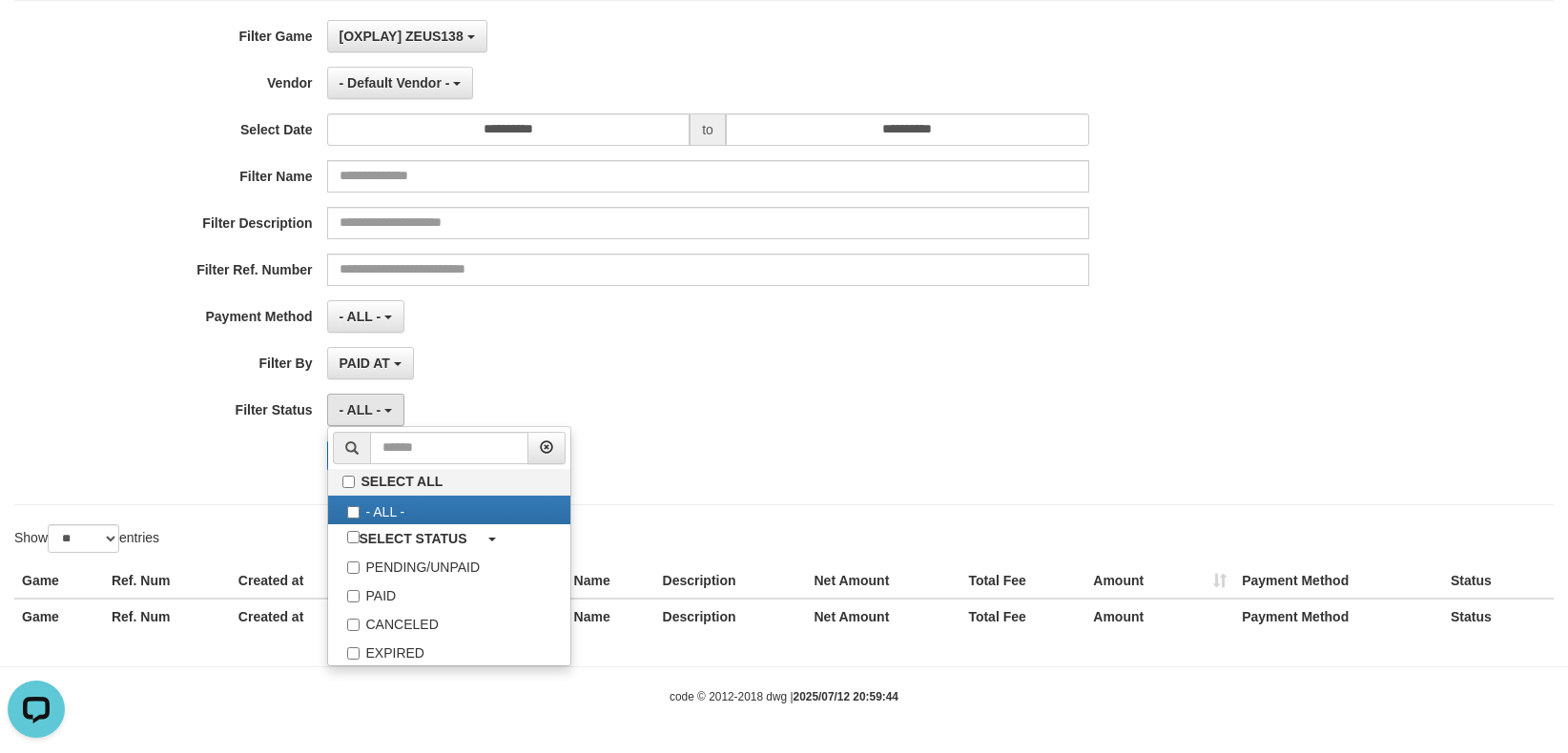 drag, startPoint x: 557, startPoint y: 366, endPoint x: 477, endPoint y: 315, distance: 94.8736 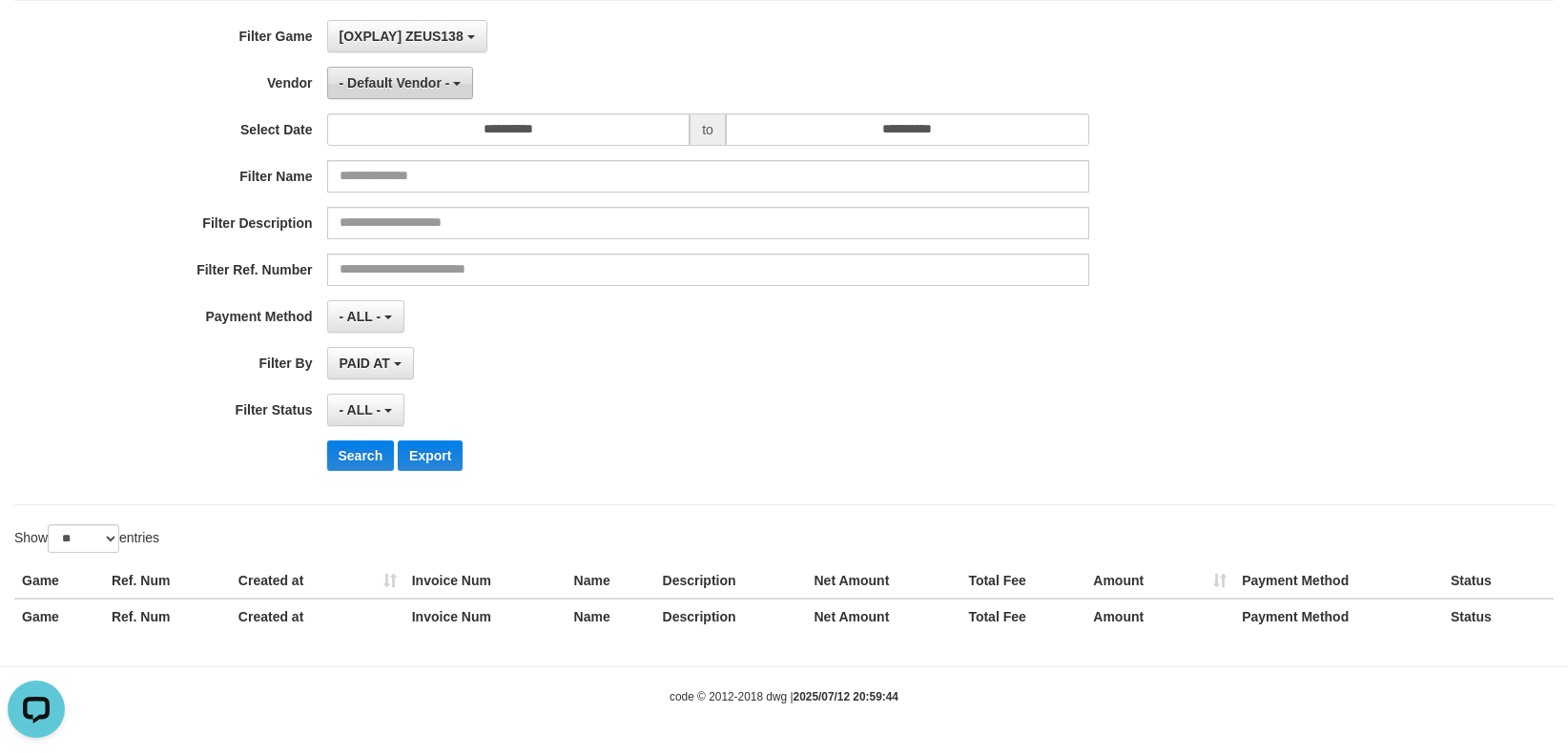 click on "- Default Vendor -" at bounding box center (395, 83) 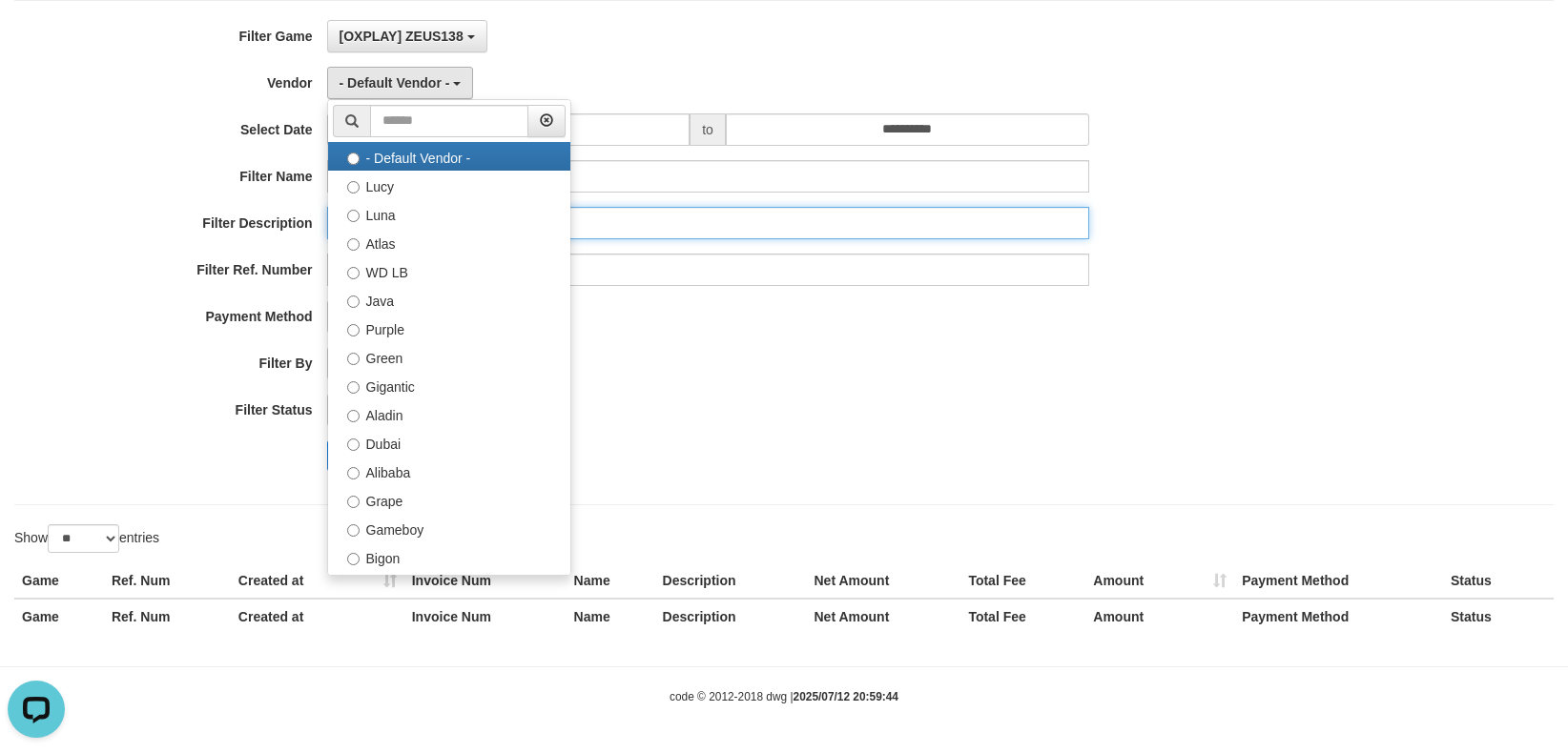 click at bounding box center [708, 223] 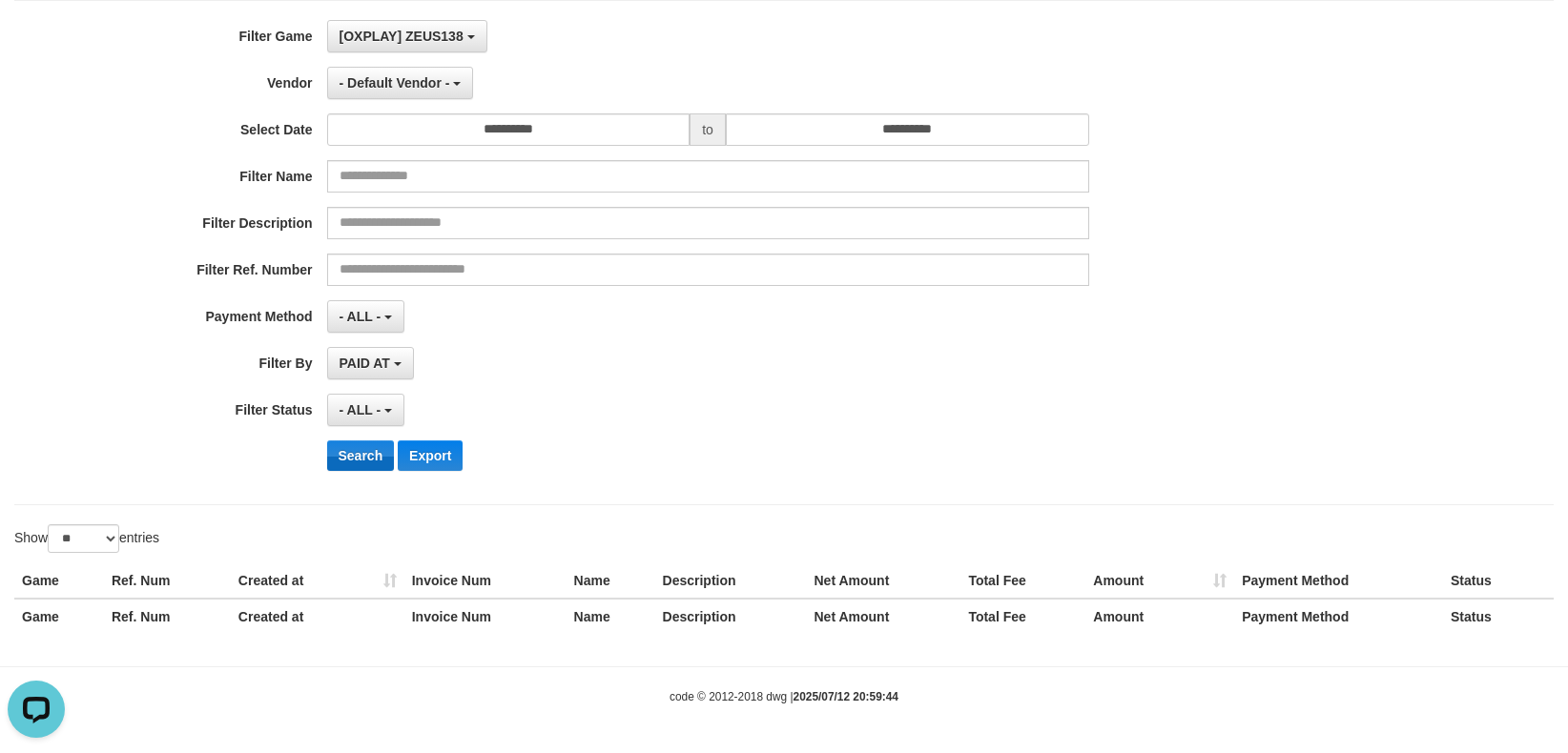 drag, startPoint x: 207, startPoint y: 451, endPoint x: 341, endPoint y: 465, distance: 134.72936 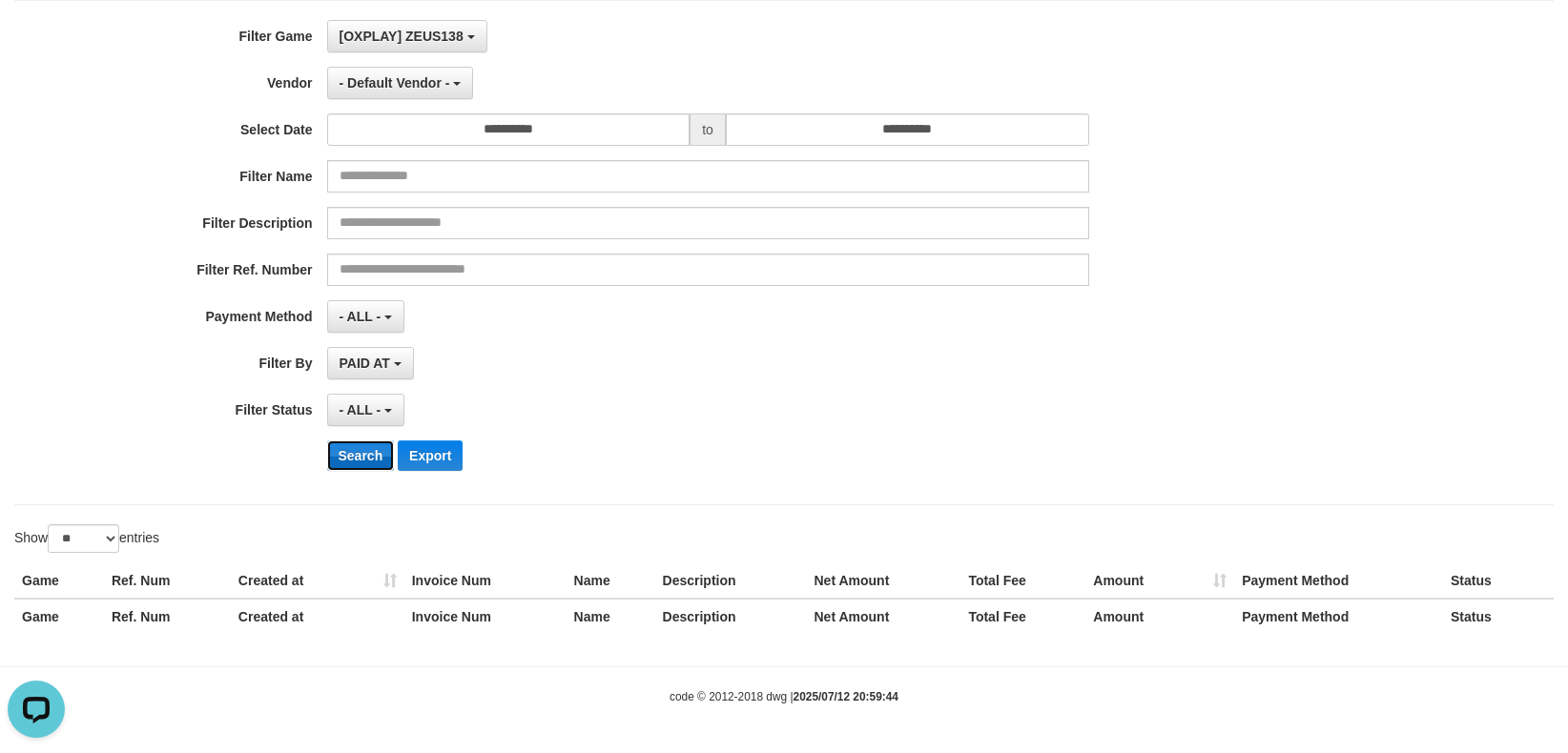 click on "Search" at bounding box center (361, 456) 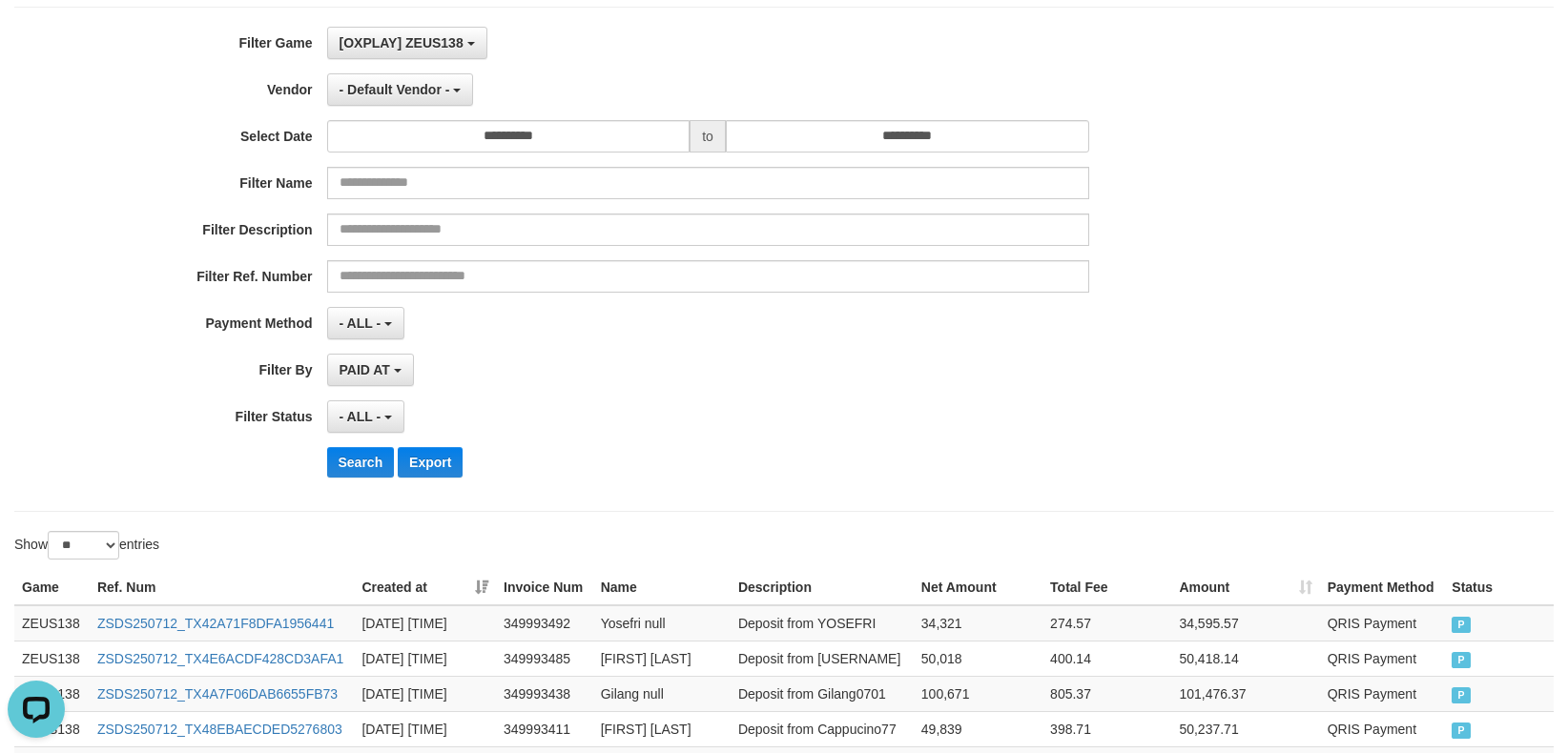 scroll, scrollTop: 0, scrollLeft: 0, axis: both 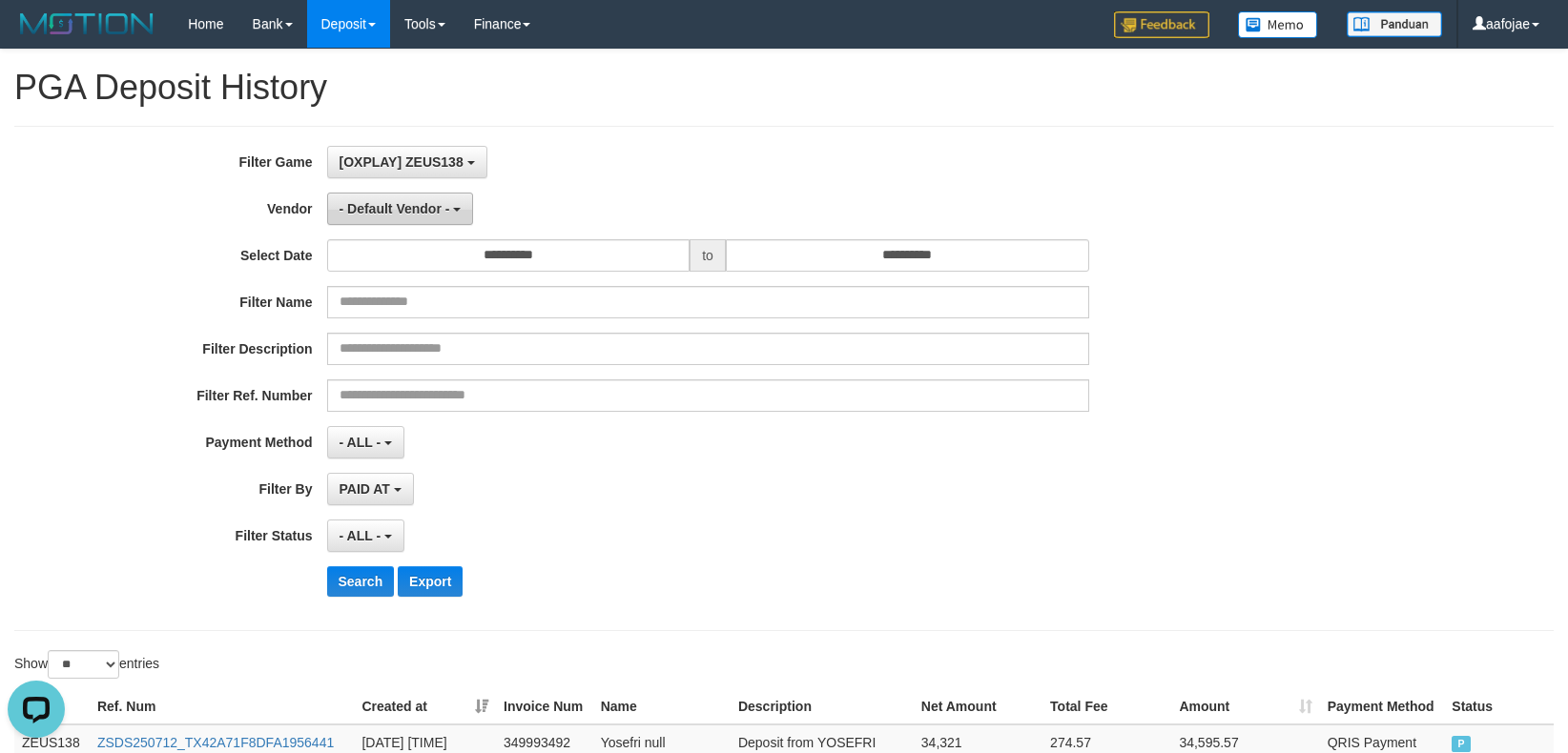 click on "- Default Vendor -" at bounding box center (395, 209) 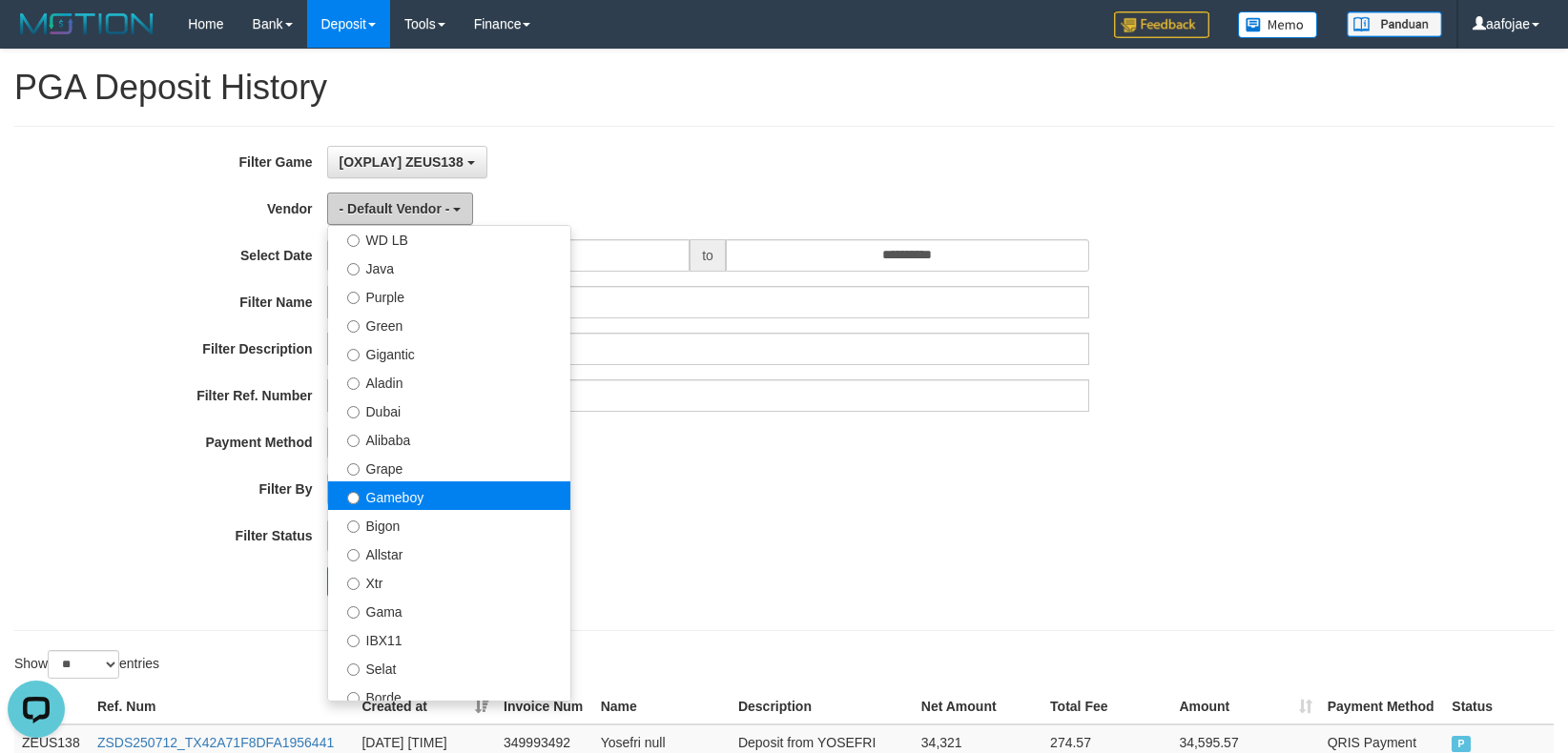 scroll, scrollTop: 254, scrollLeft: 0, axis: vertical 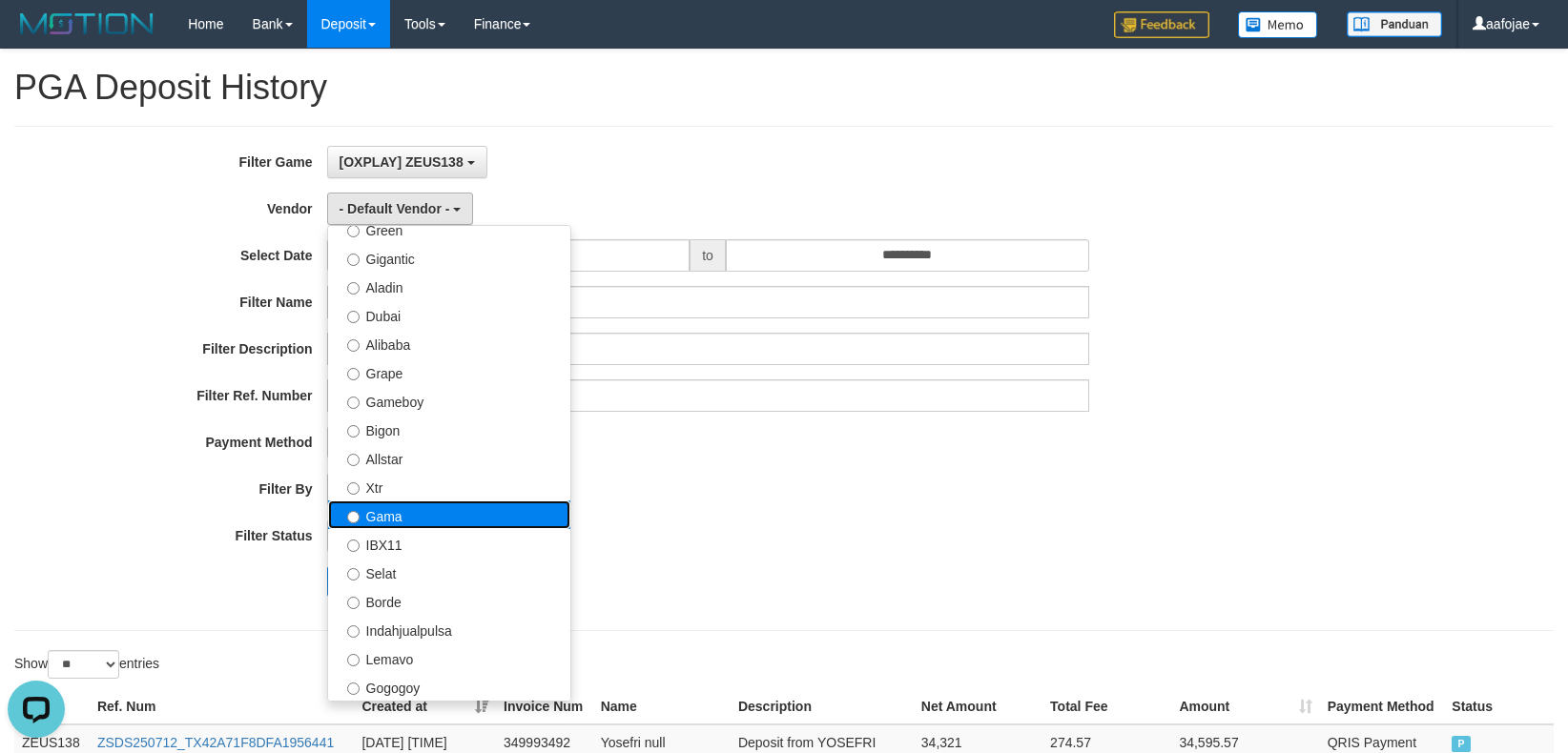click on "Gama" at bounding box center [449, 515] 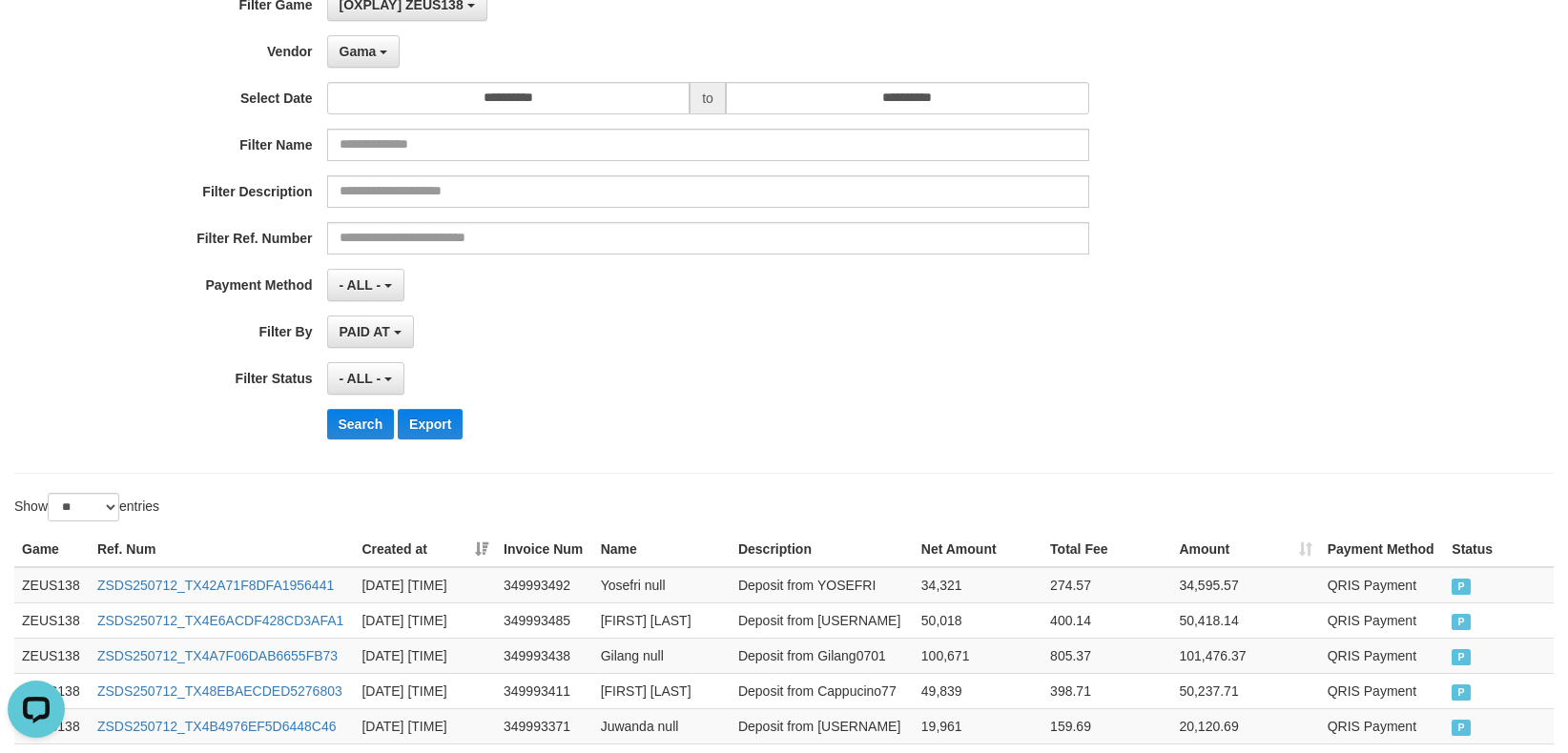 scroll, scrollTop: 254, scrollLeft: 0, axis: vertical 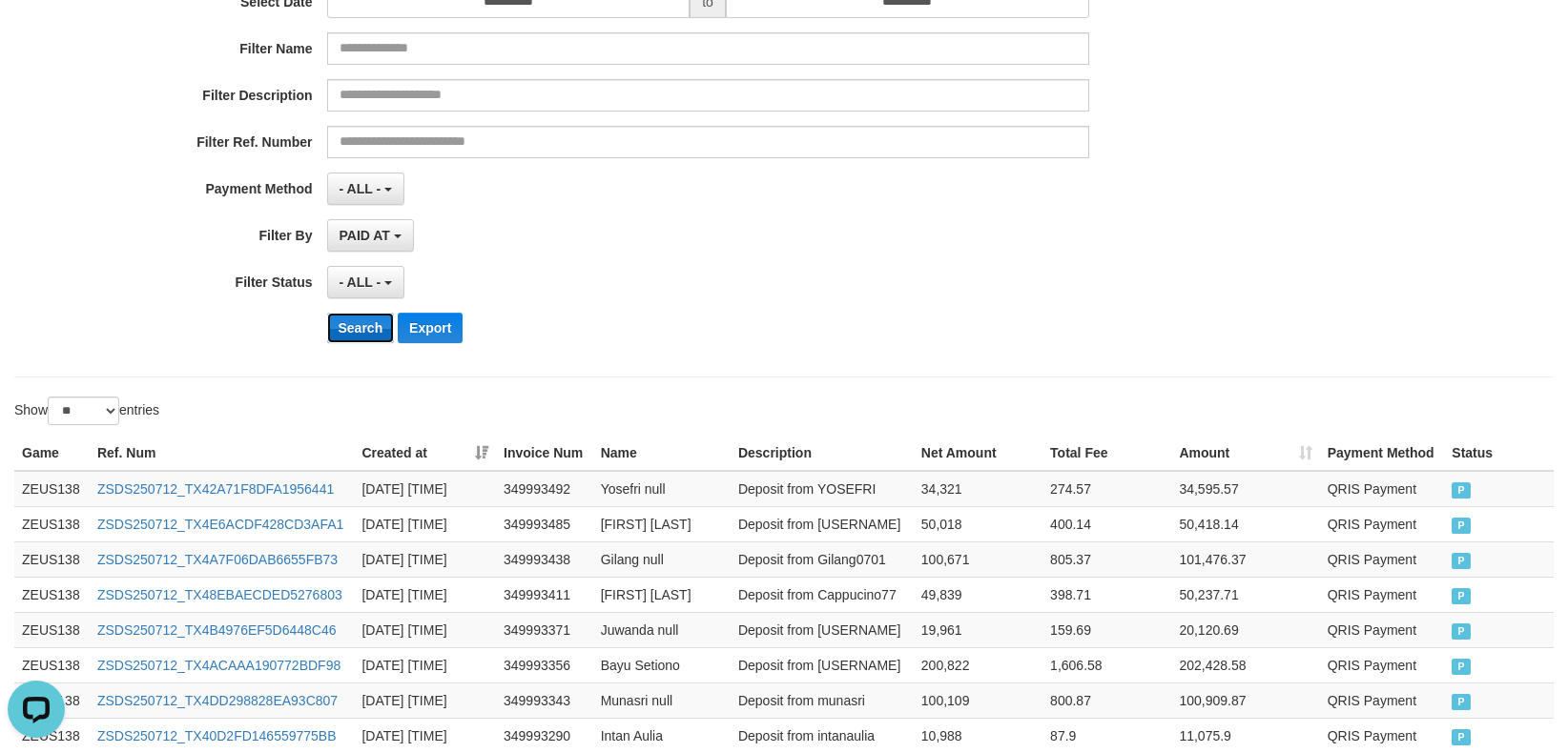 click on "Search" at bounding box center [361, 328] 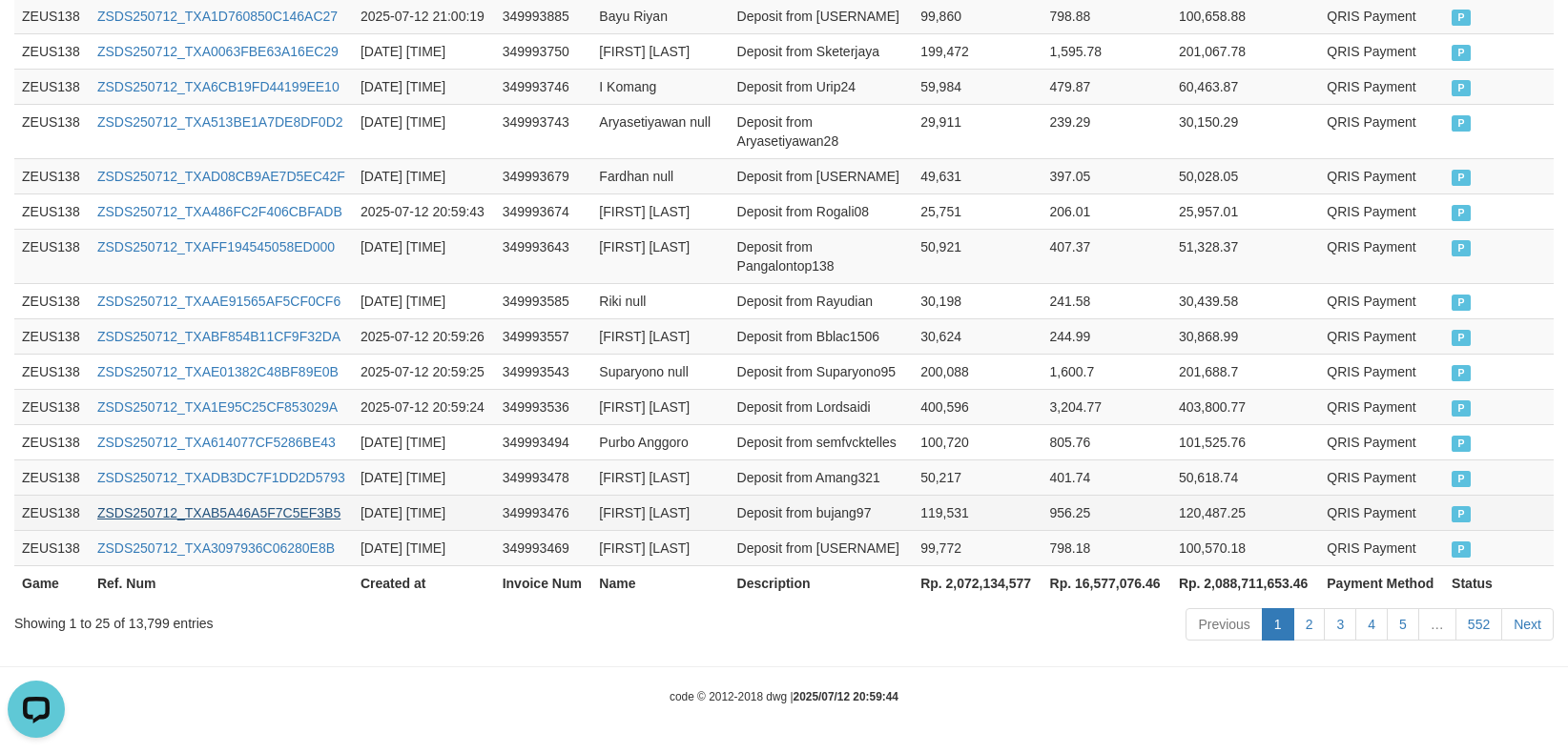 scroll, scrollTop: 0, scrollLeft: 0, axis: both 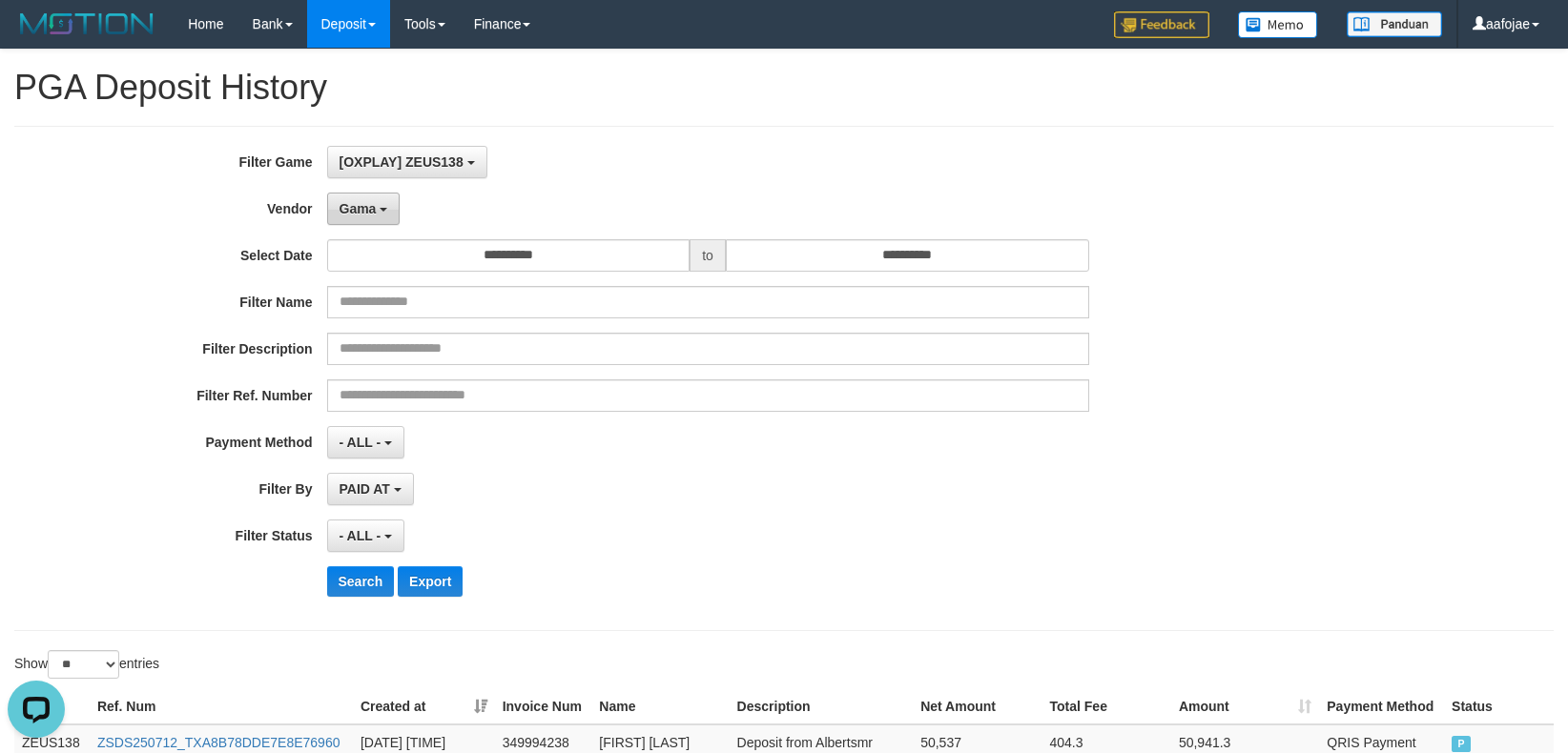 click on "Gama" at bounding box center [358, 209] 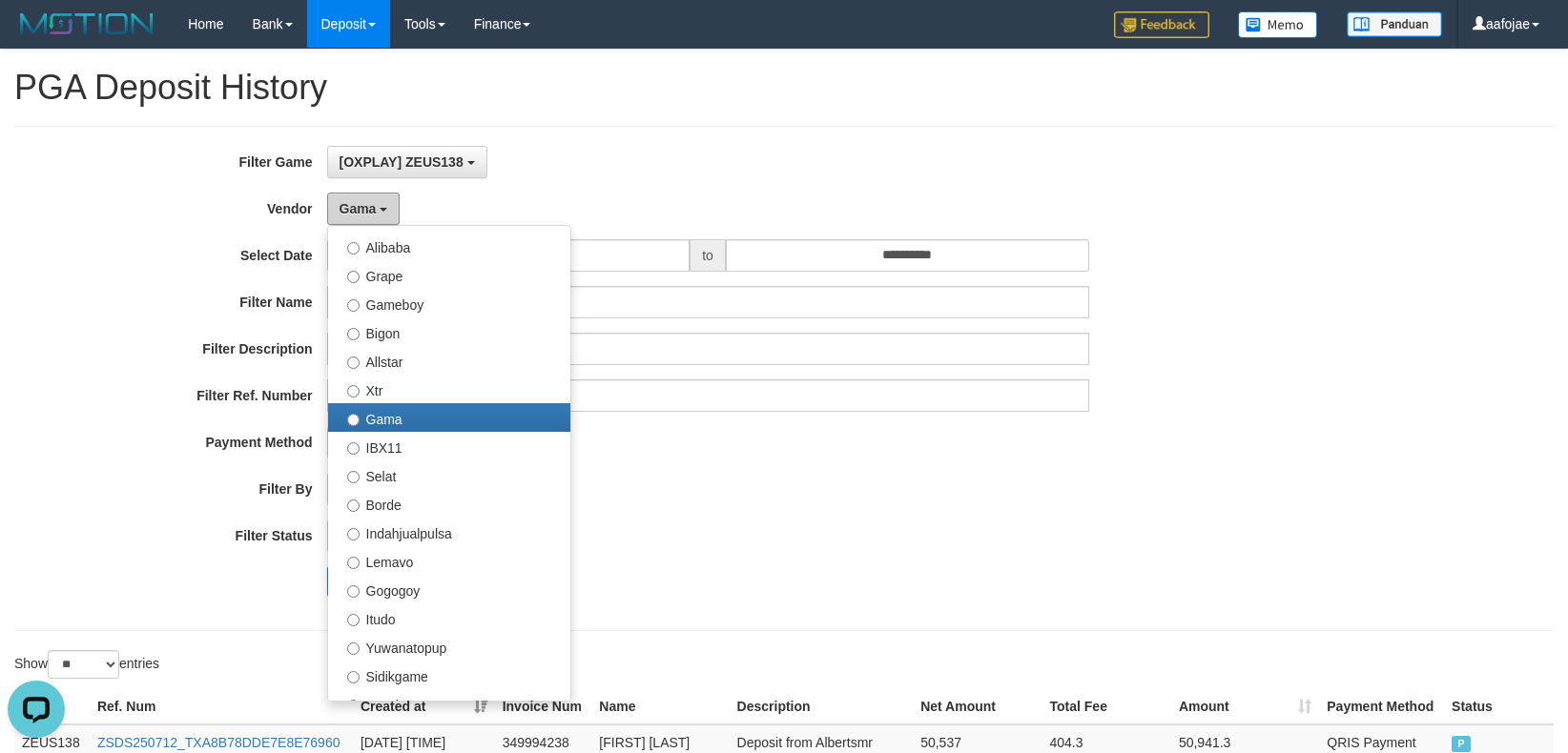 scroll, scrollTop: 656, scrollLeft: 0, axis: vertical 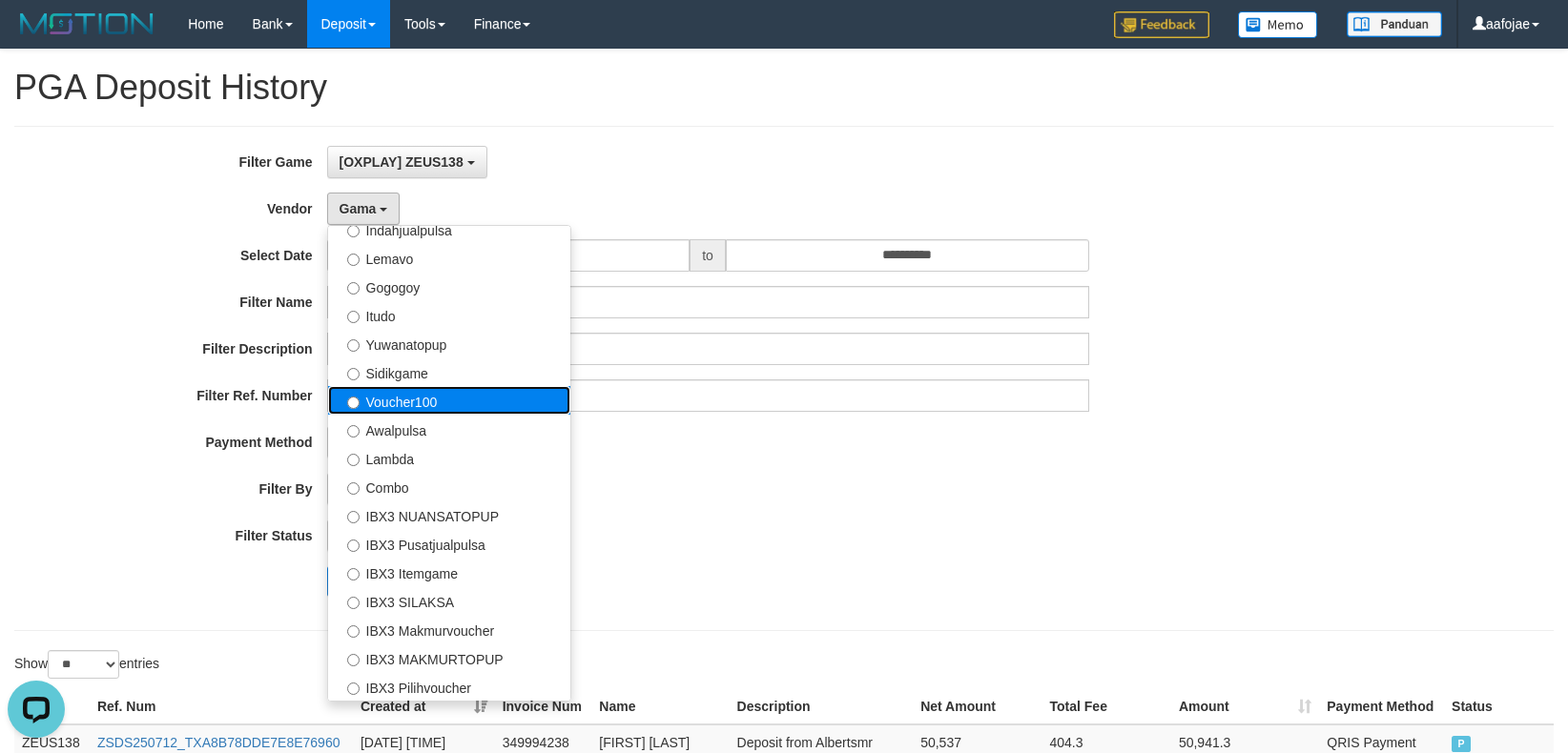 click on "Voucher100" at bounding box center [449, 400] 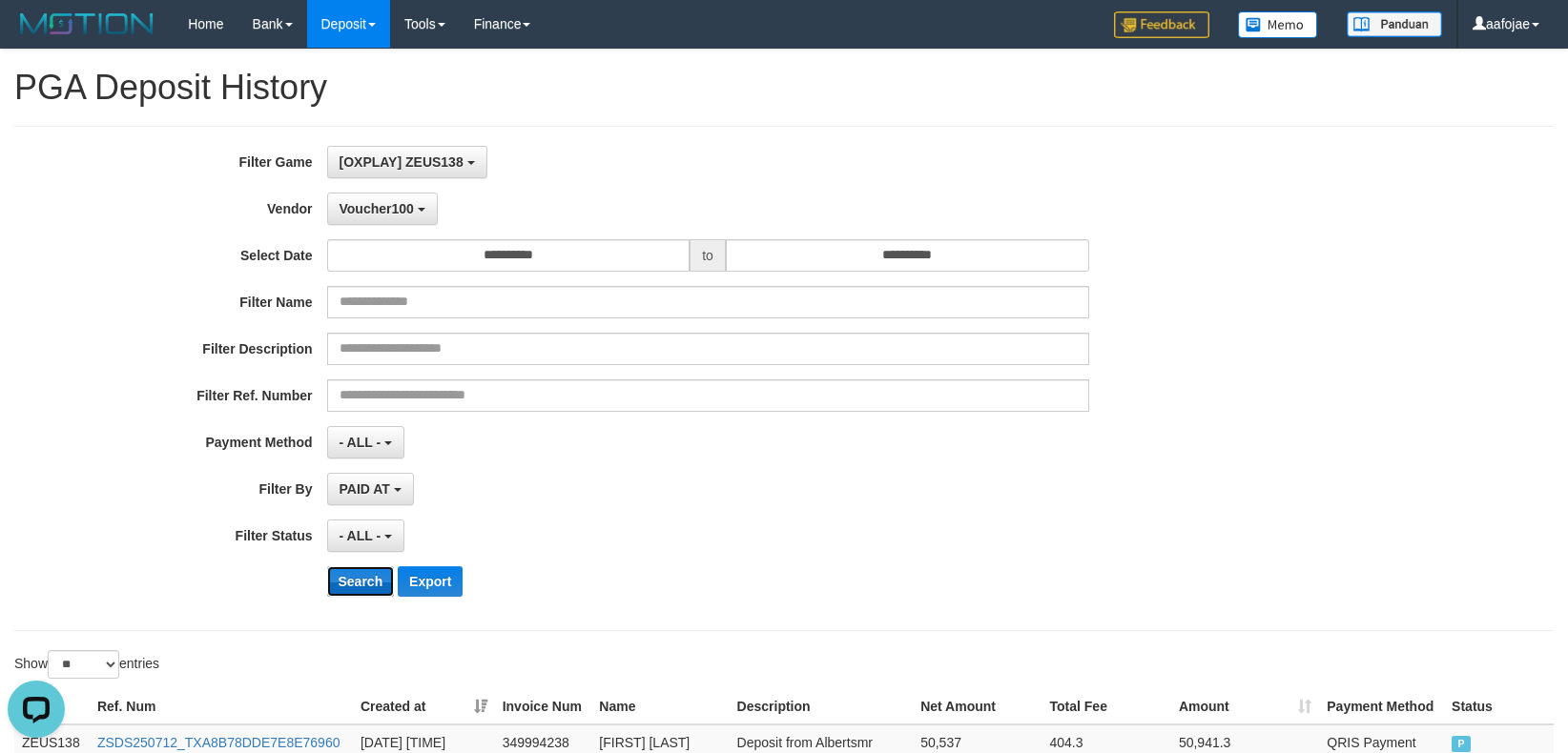 click on "Search" at bounding box center [361, 581] 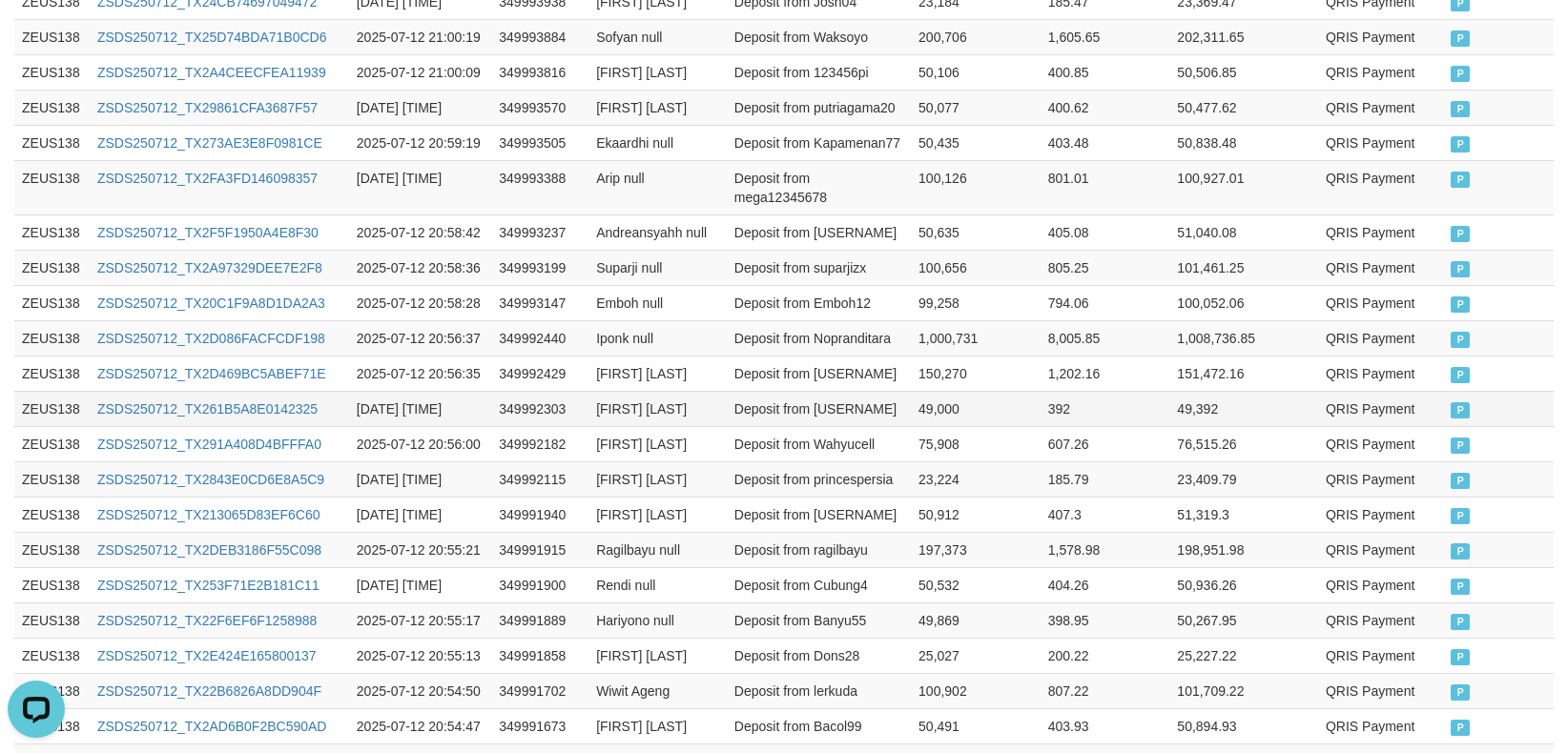 scroll, scrollTop: 0, scrollLeft: 0, axis: both 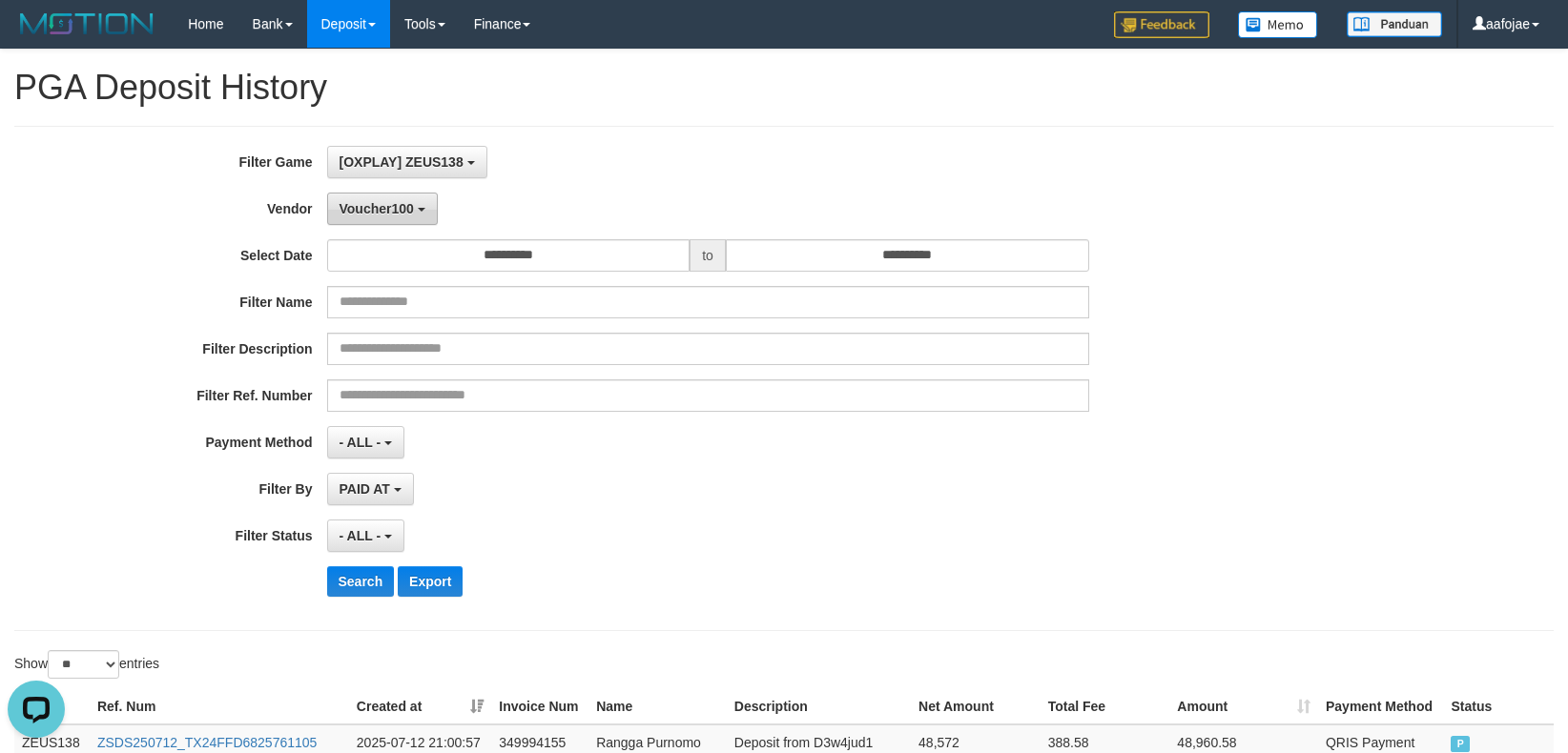 click on "Voucher100" at bounding box center [377, 209] 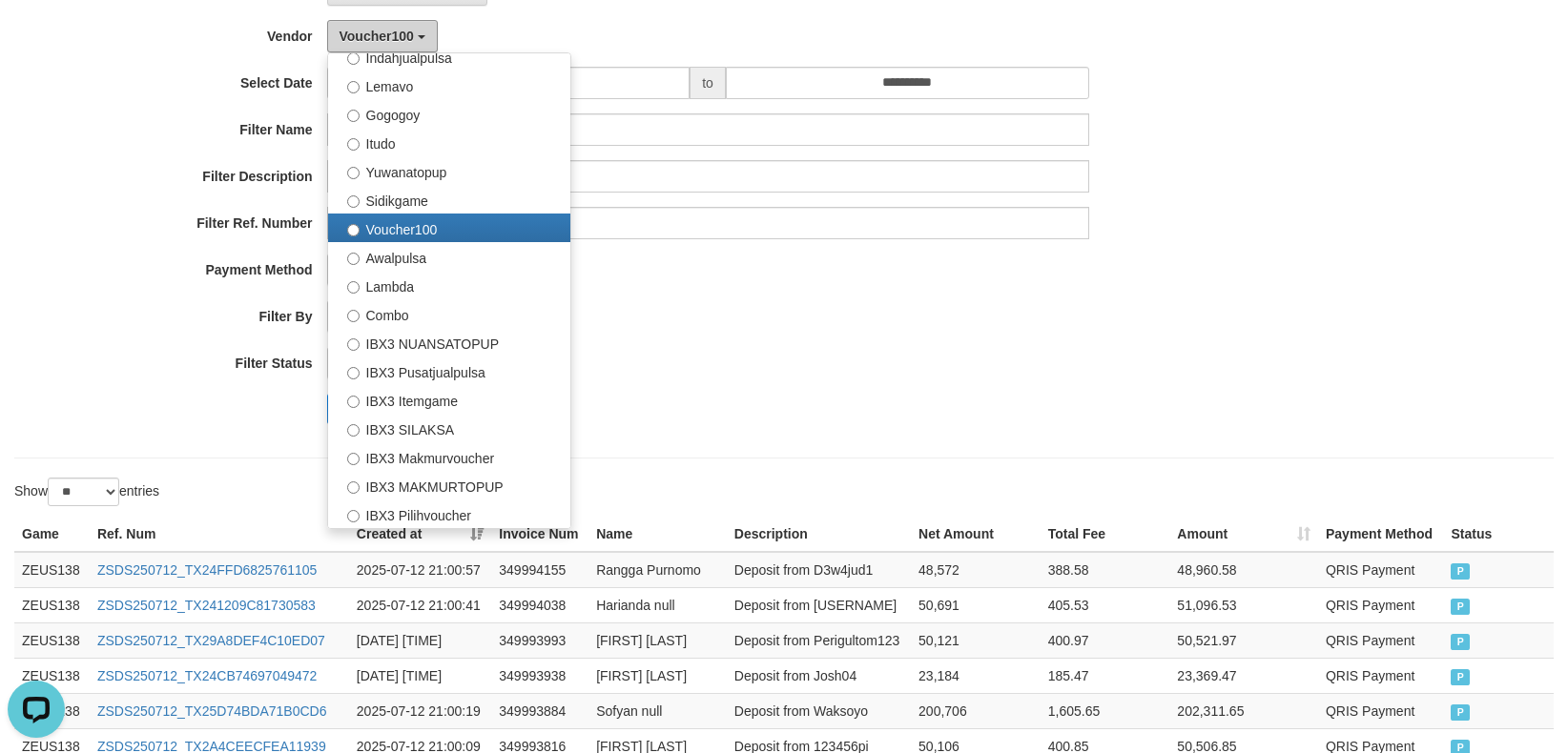 scroll, scrollTop: 254, scrollLeft: 0, axis: vertical 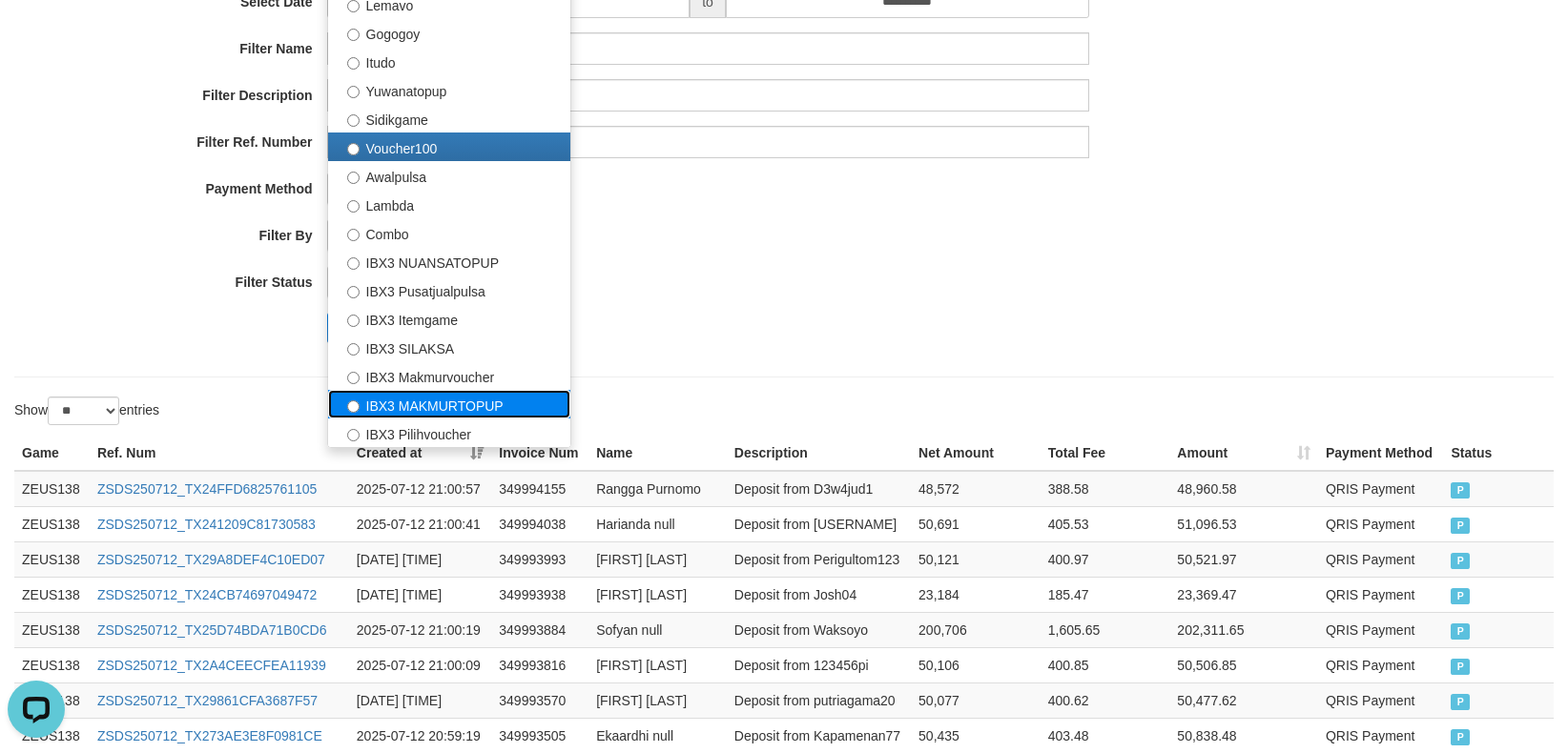 click on "IBX3 MAKMURTOPUP" at bounding box center (449, 404) 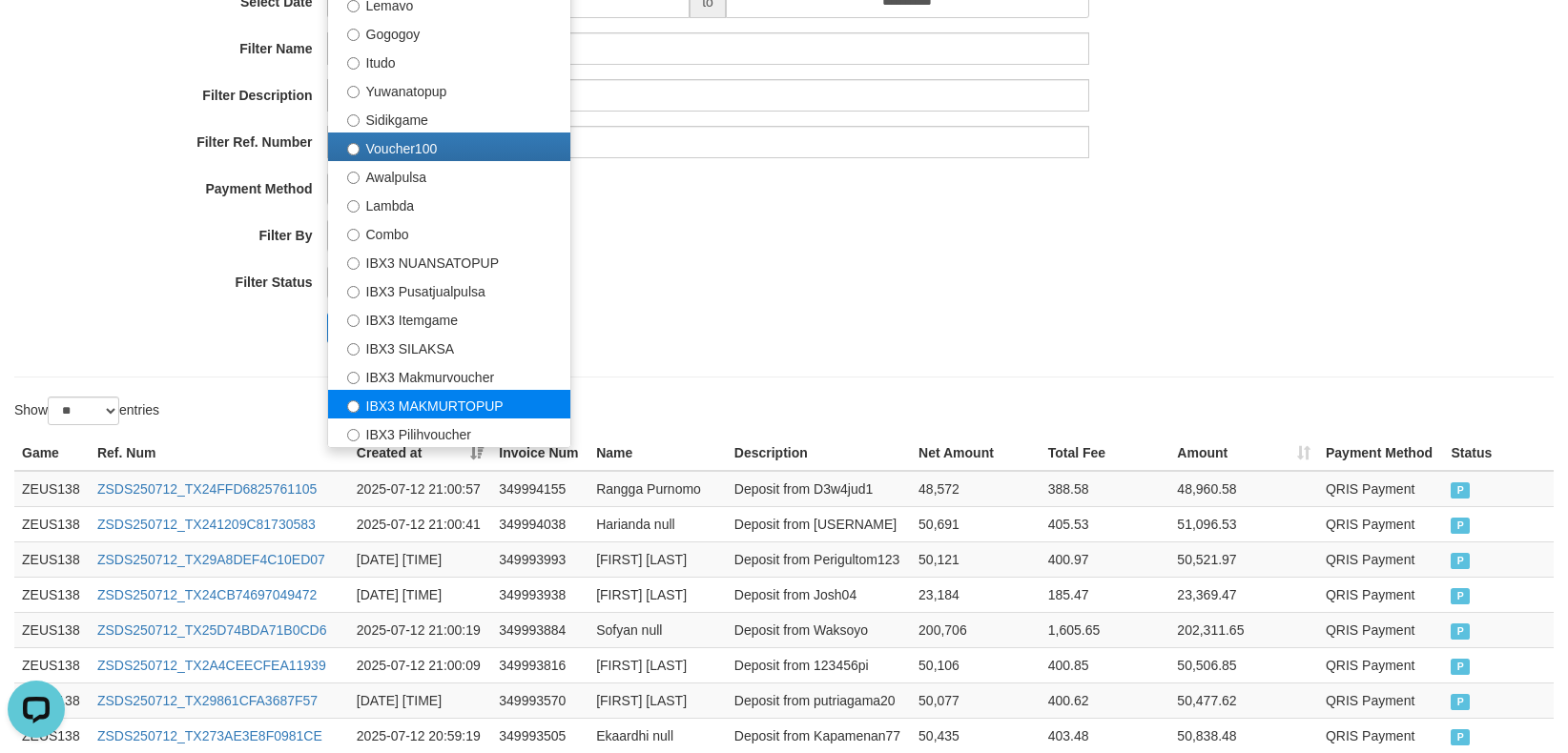 select on "**********" 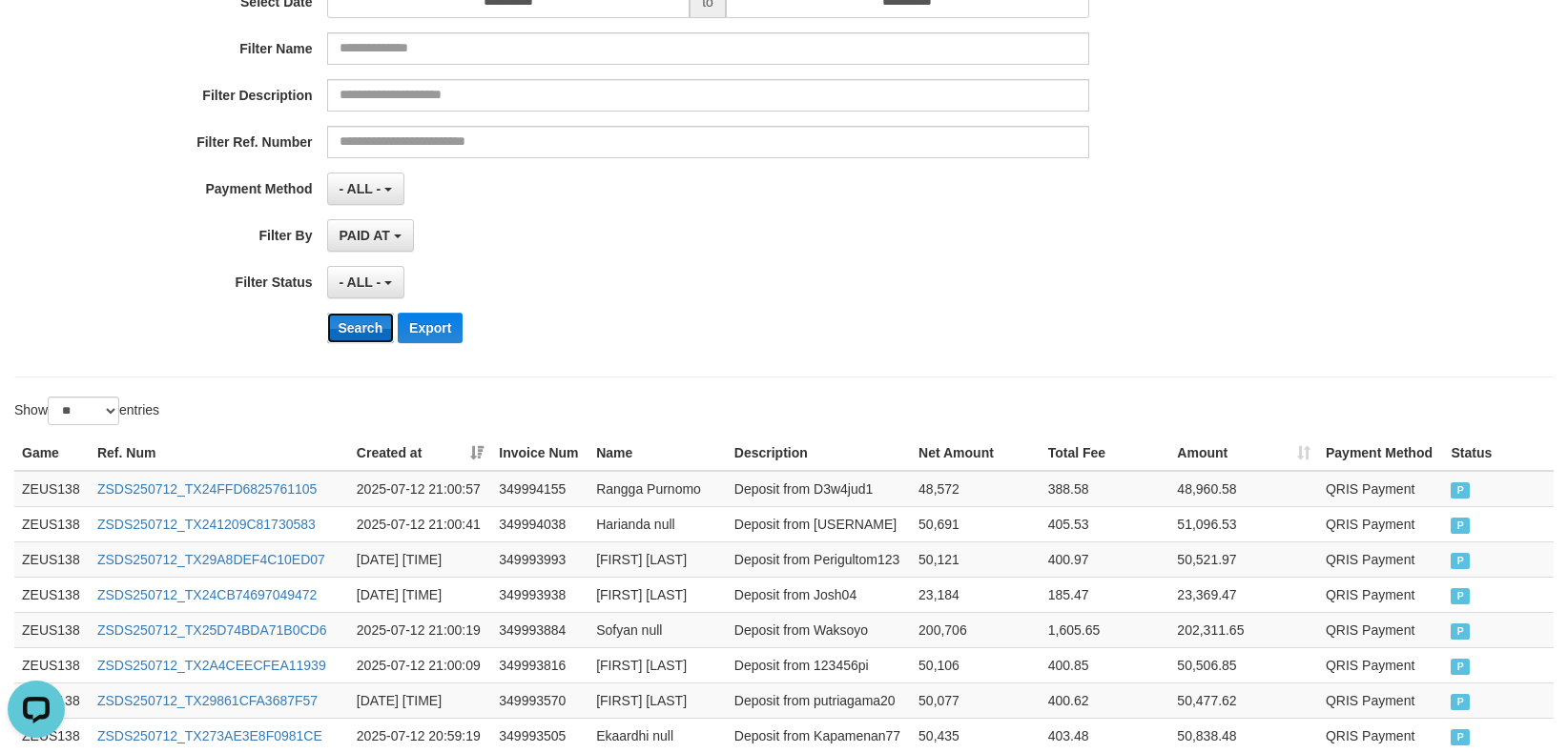 click on "Search" at bounding box center (361, 328) 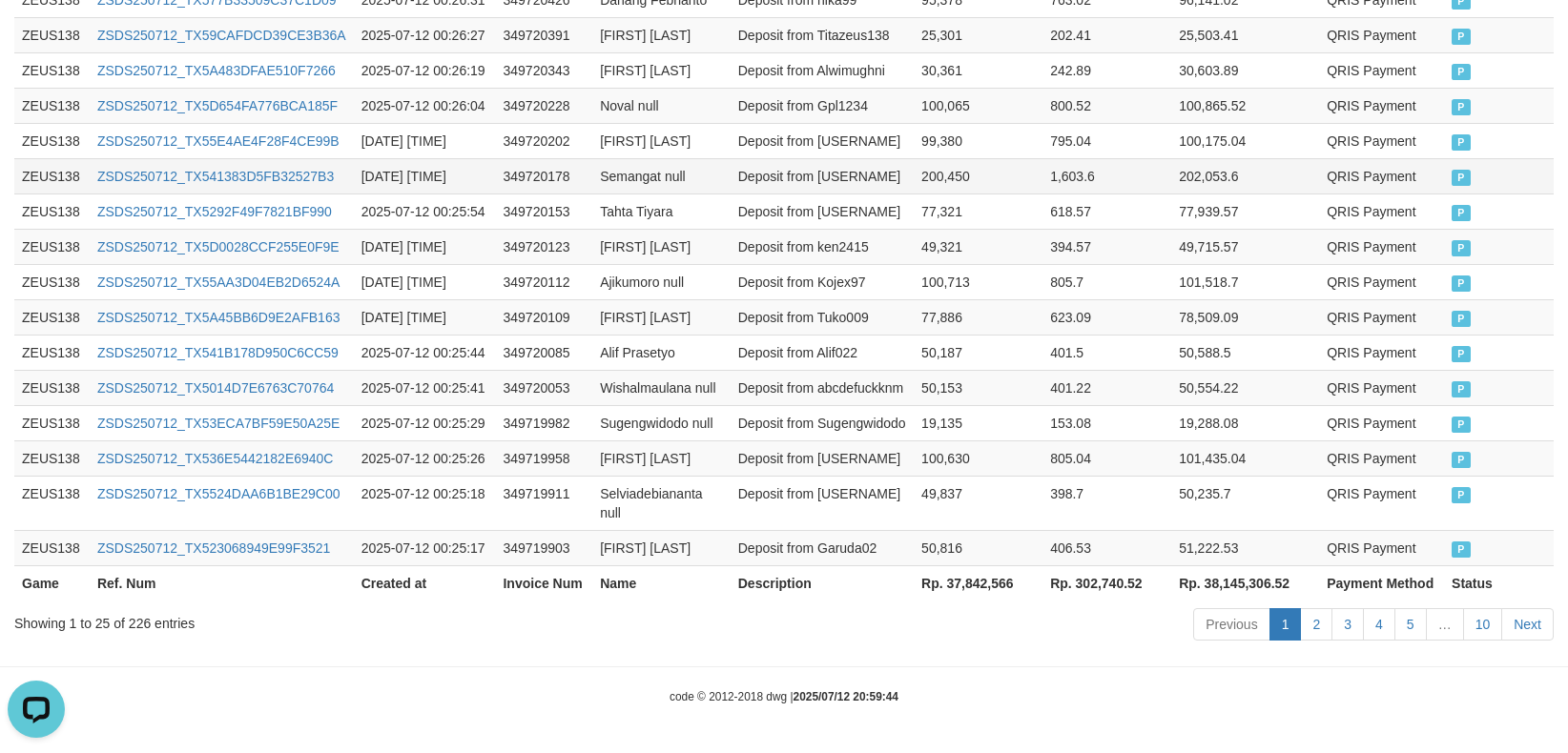 scroll, scrollTop: 328, scrollLeft: 0, axis: vertical 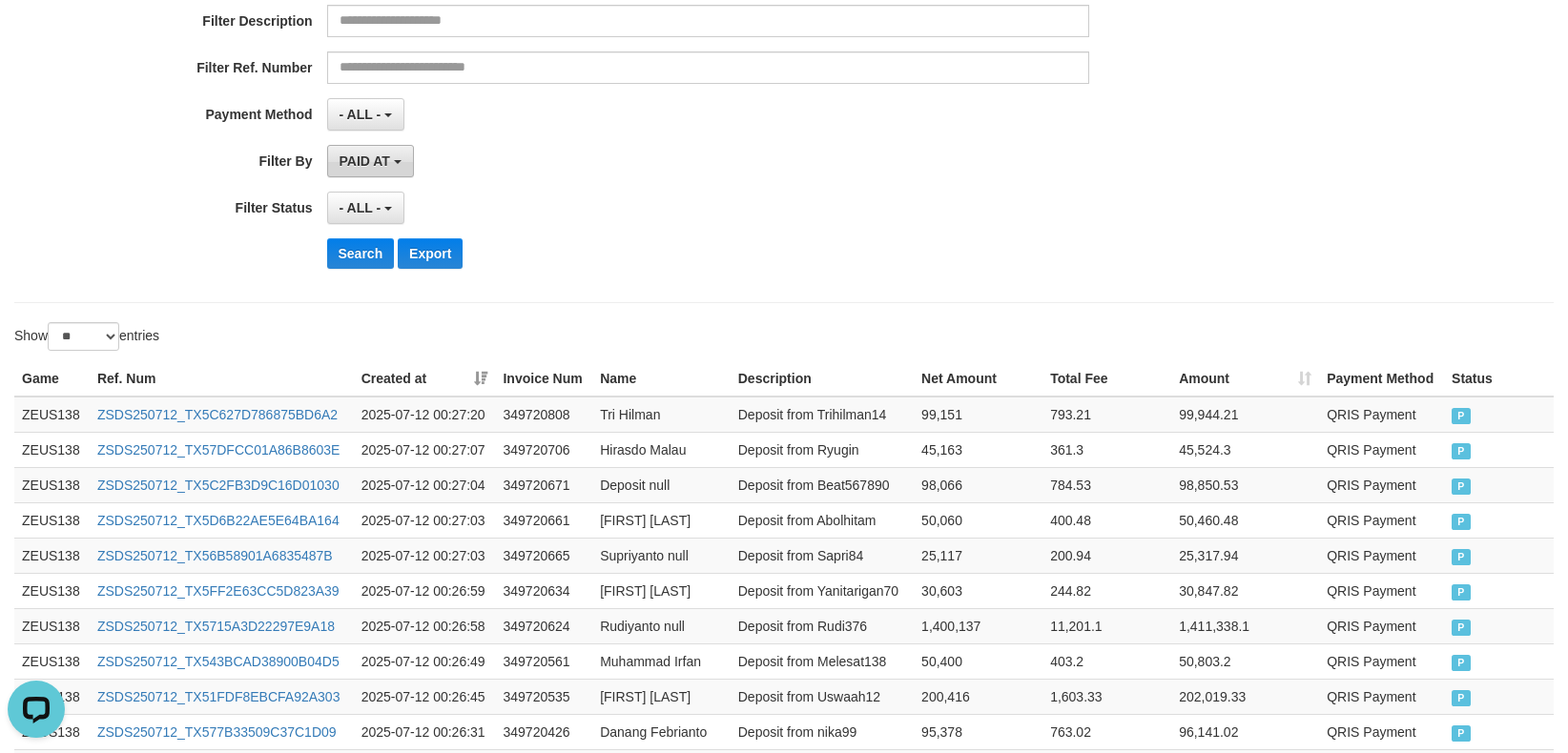 click on "PAID AT" at bounding box center (364, 161) 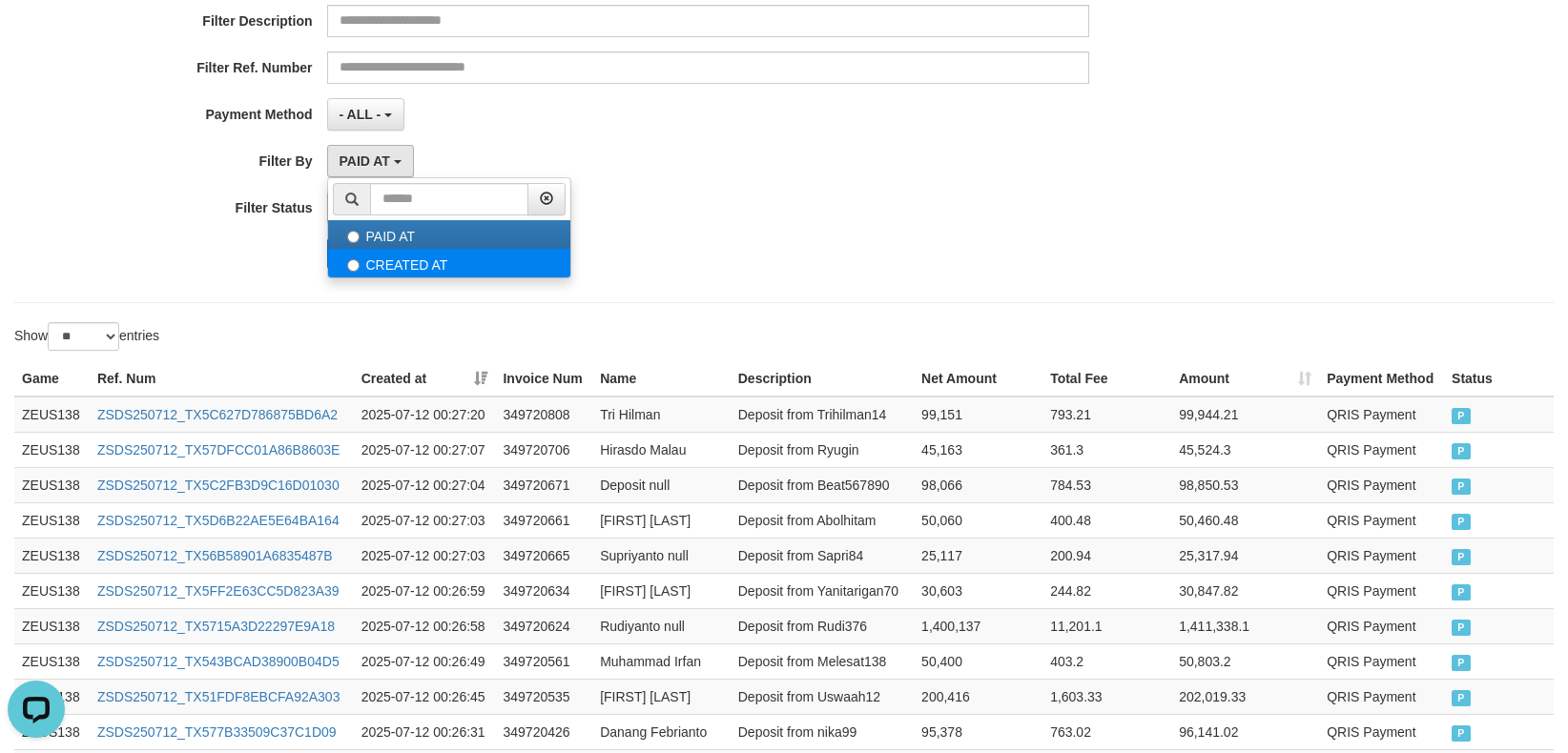 select on "*" 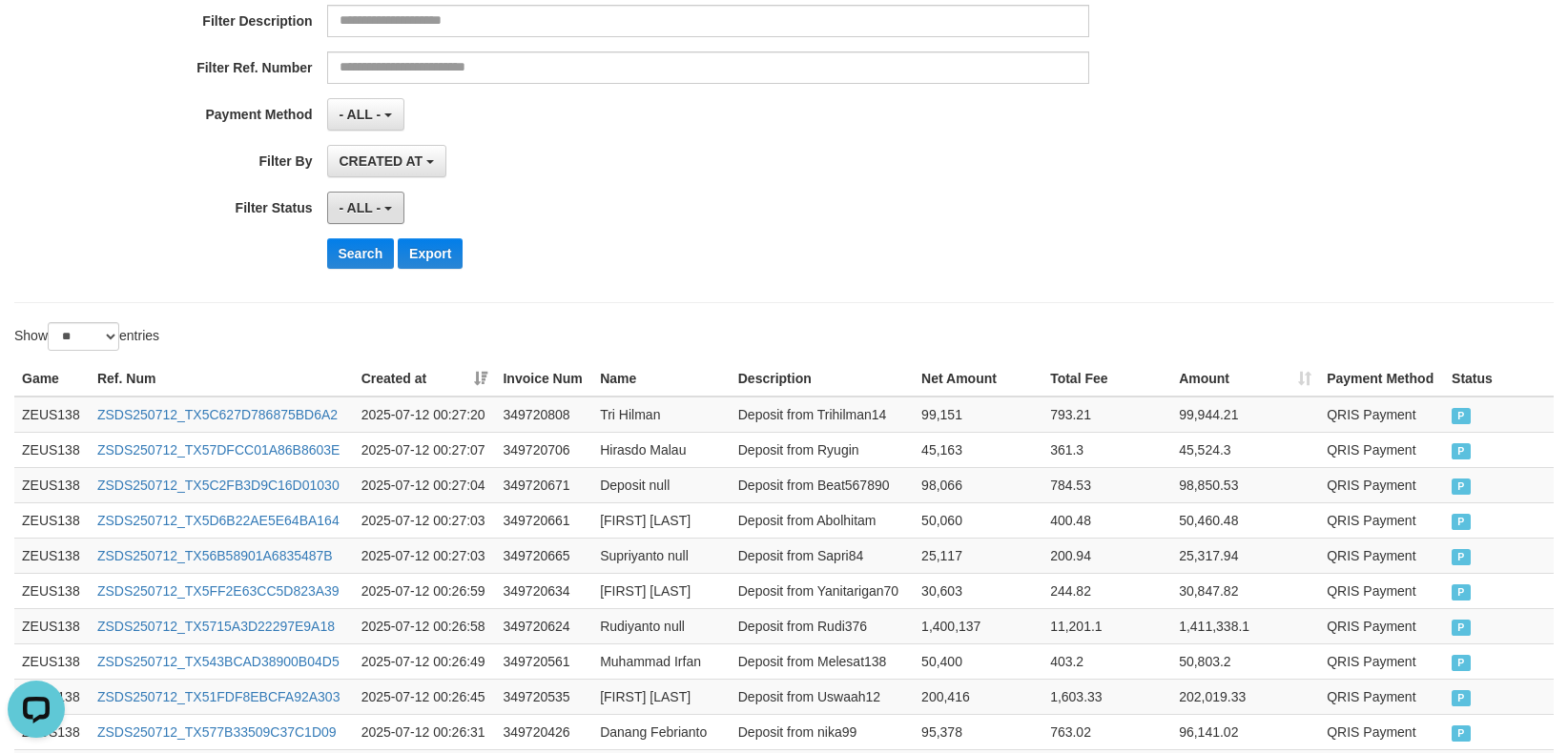 drag, startPoint x: 360, startPoint y: 208, endPoint x: 372, endPoint y: 259, distance: 52.392748 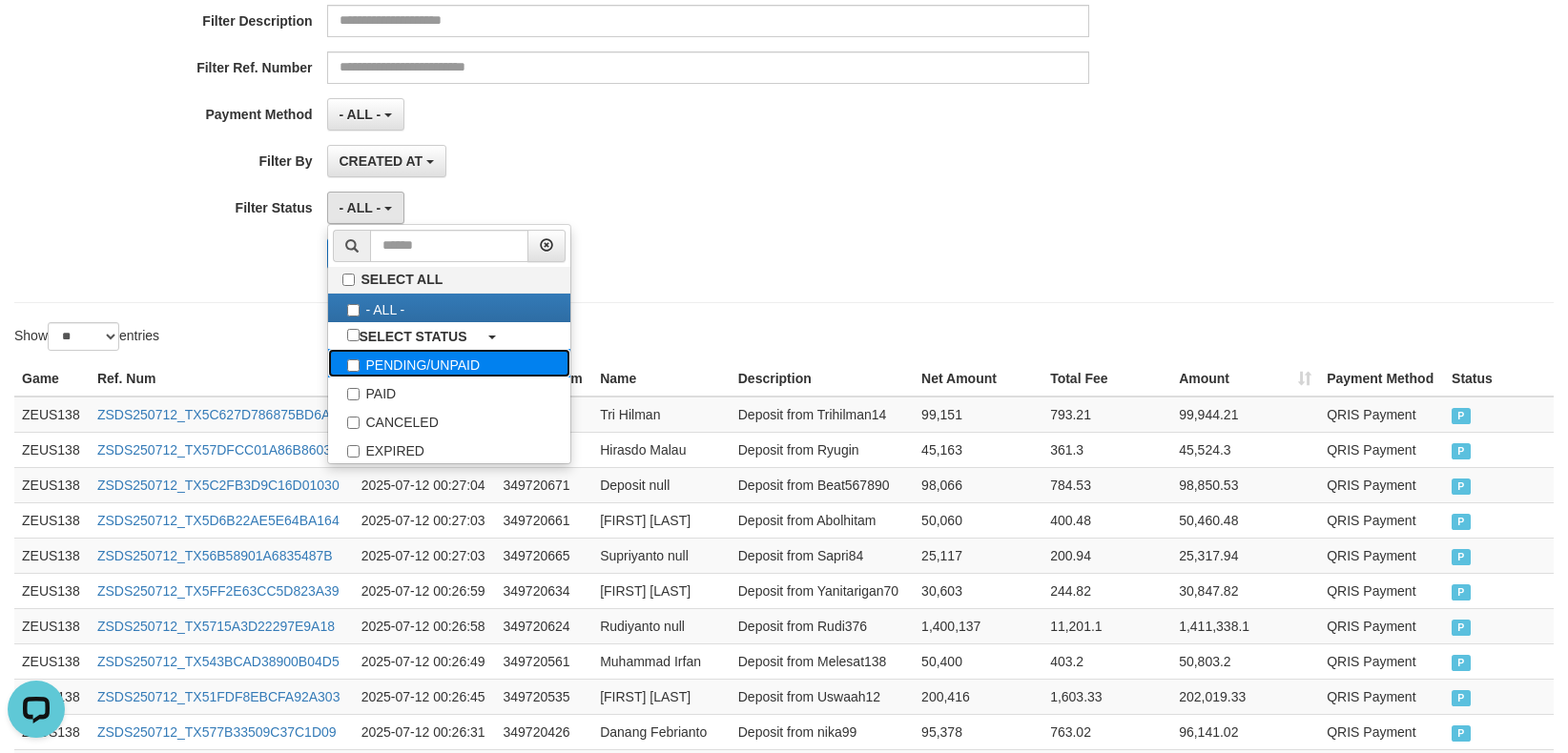 click on "PENDING/UNPAID" at bounding box center [449, 363] 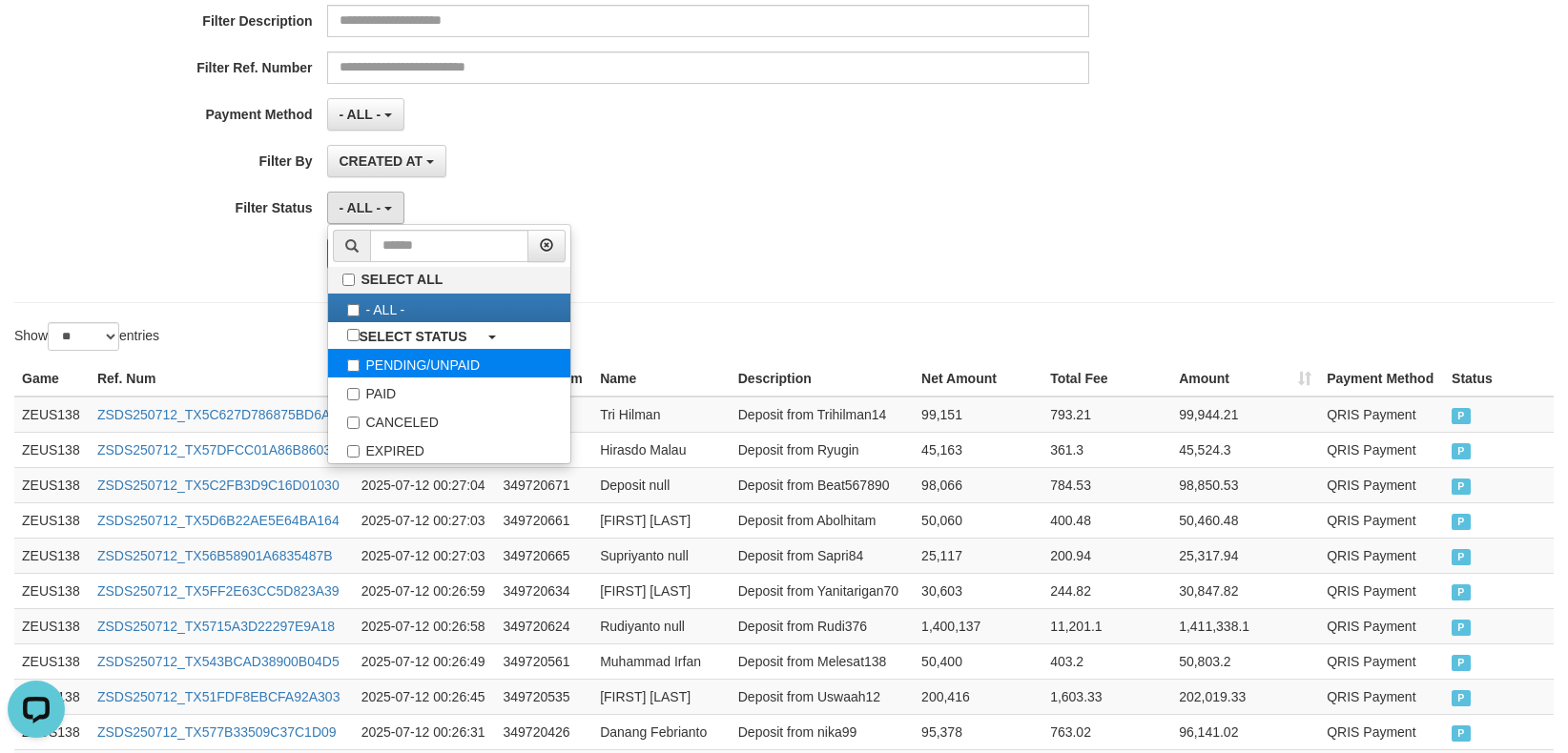 select on "*" 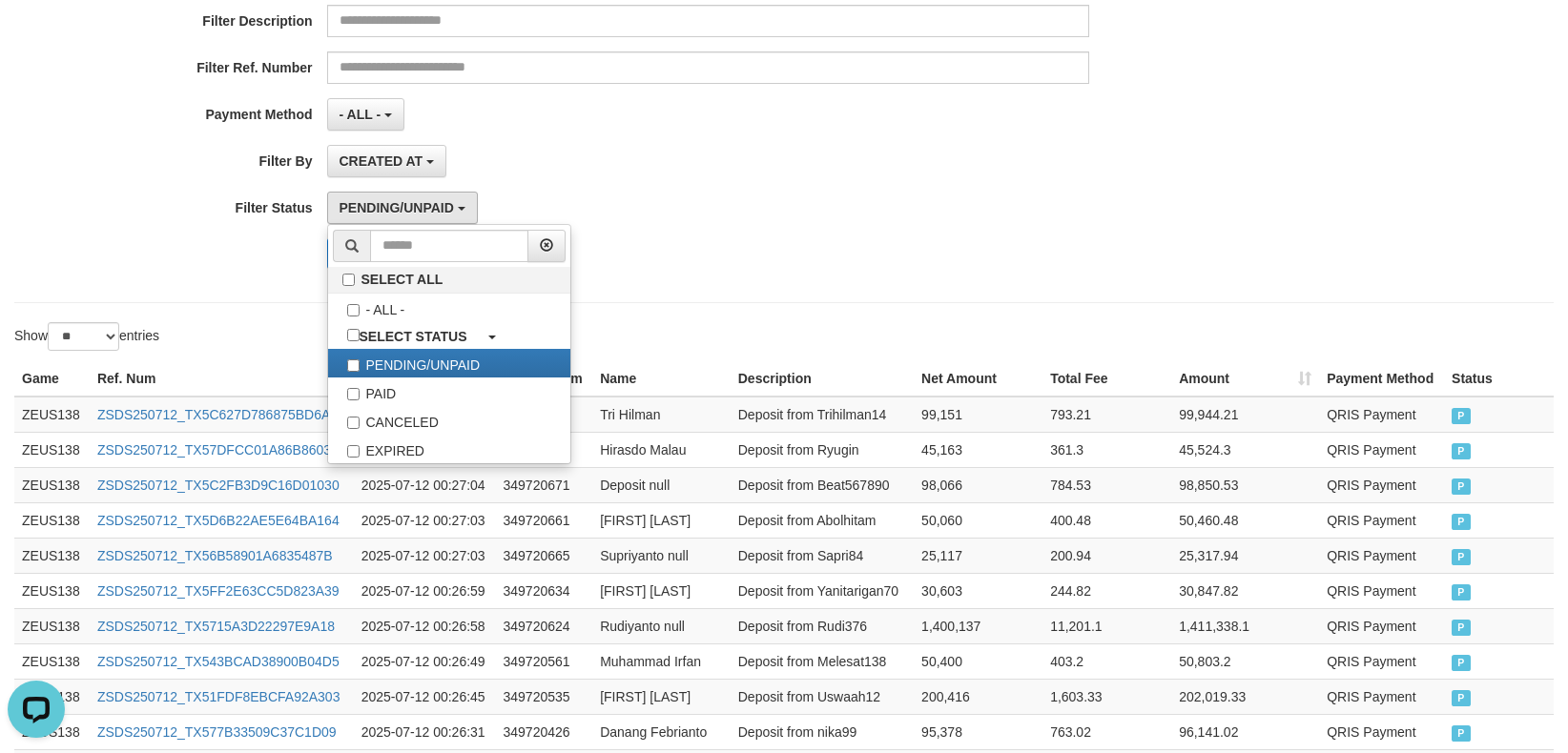 click on "Show  ** ** ** ***  entries" at bounding box center [392, 338] 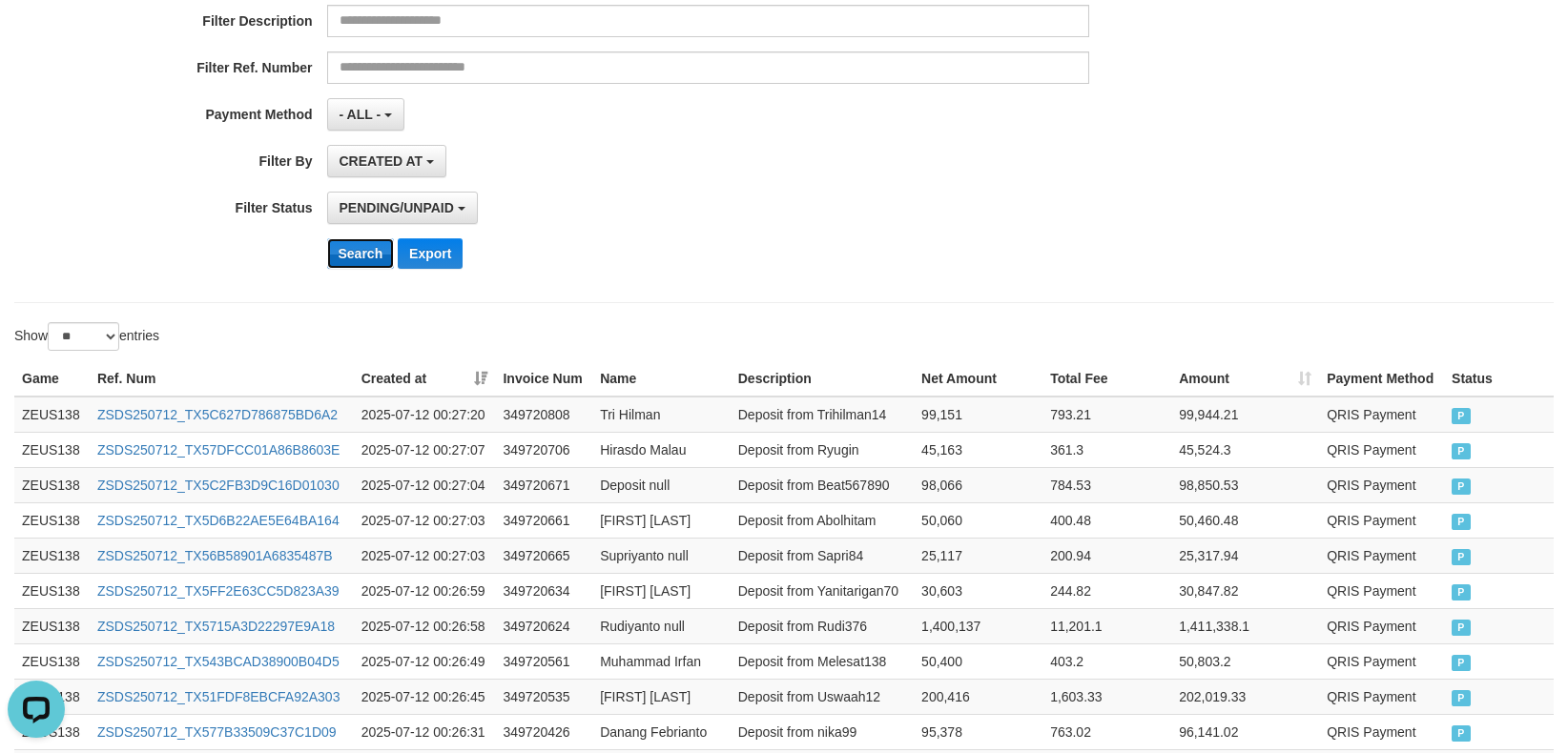 click on "Search" at bounding box center (361, 254) 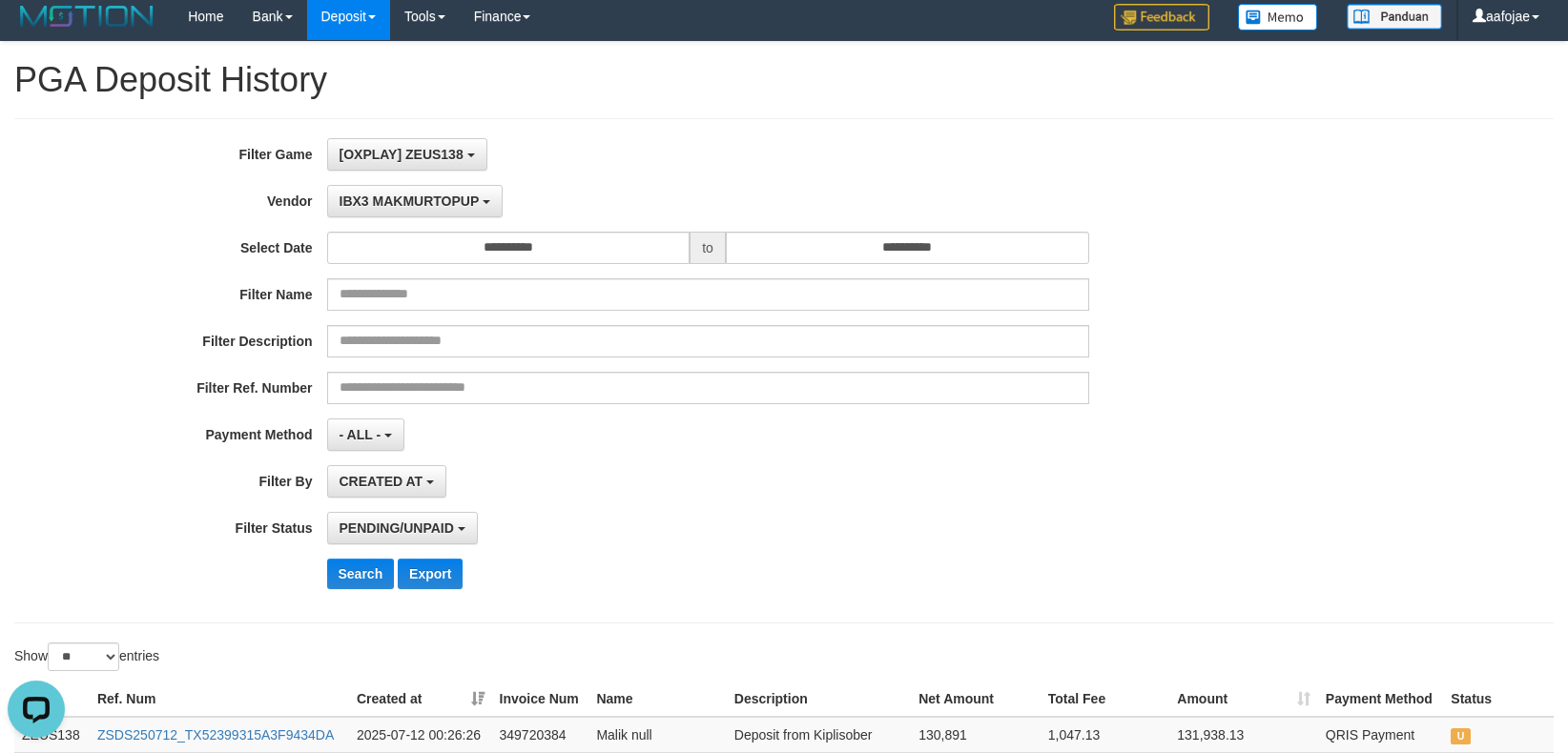 scroll, scrollTop: 0, scrollLeft: 0, axis: both 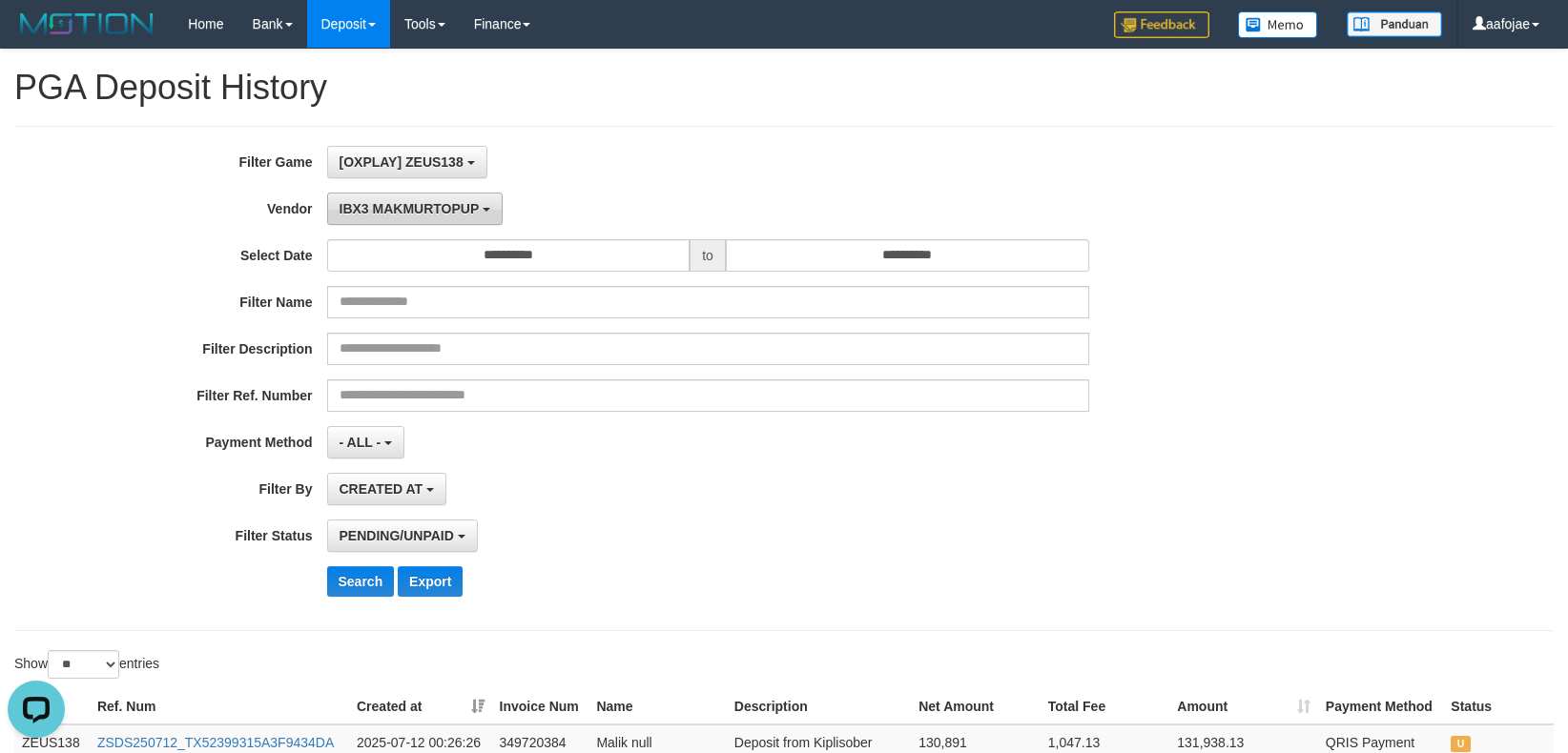 click on "IBX3 MAKMURTOPUP" at bounding box center (415, 209) 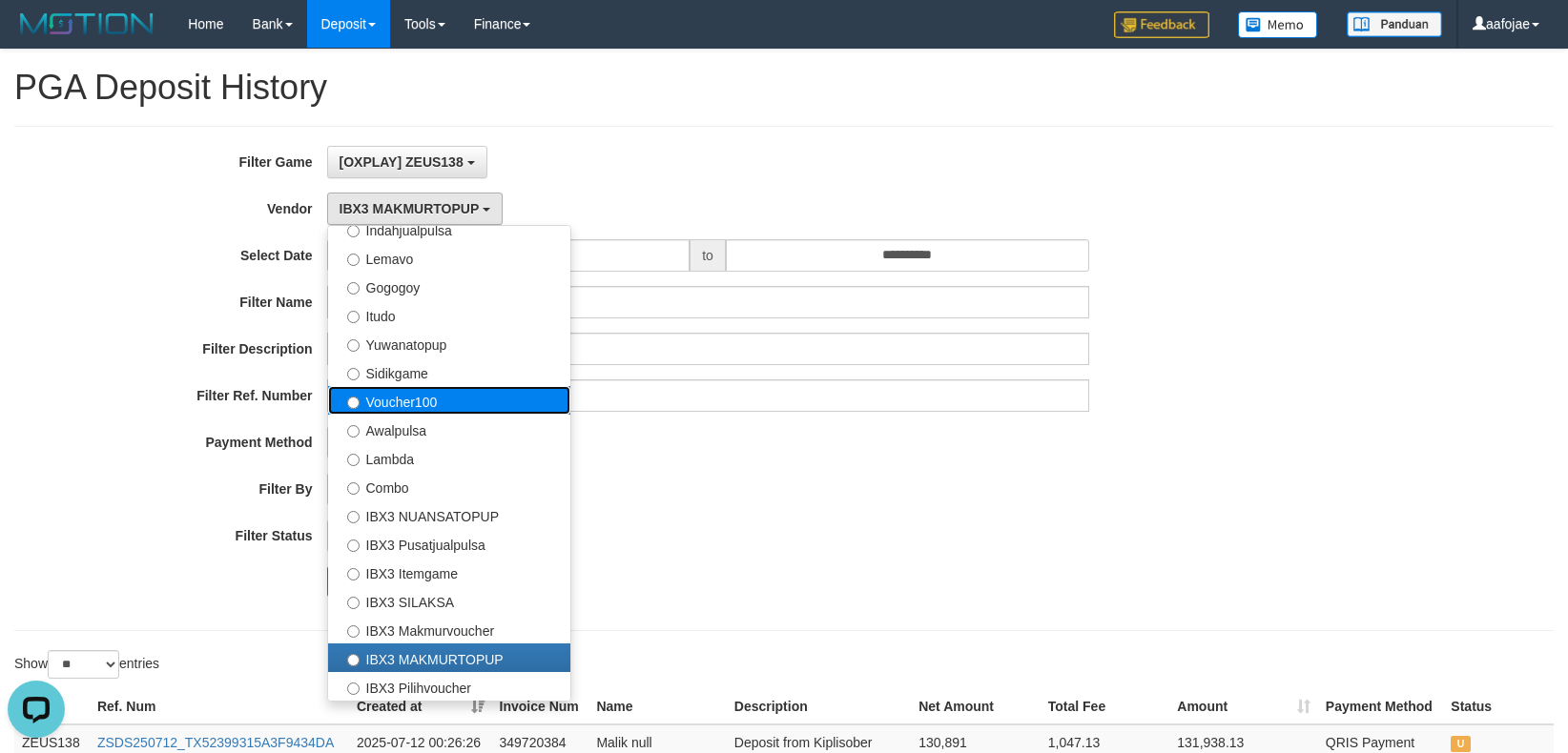 click on "Voucher100" at bounding box center (449, 400) 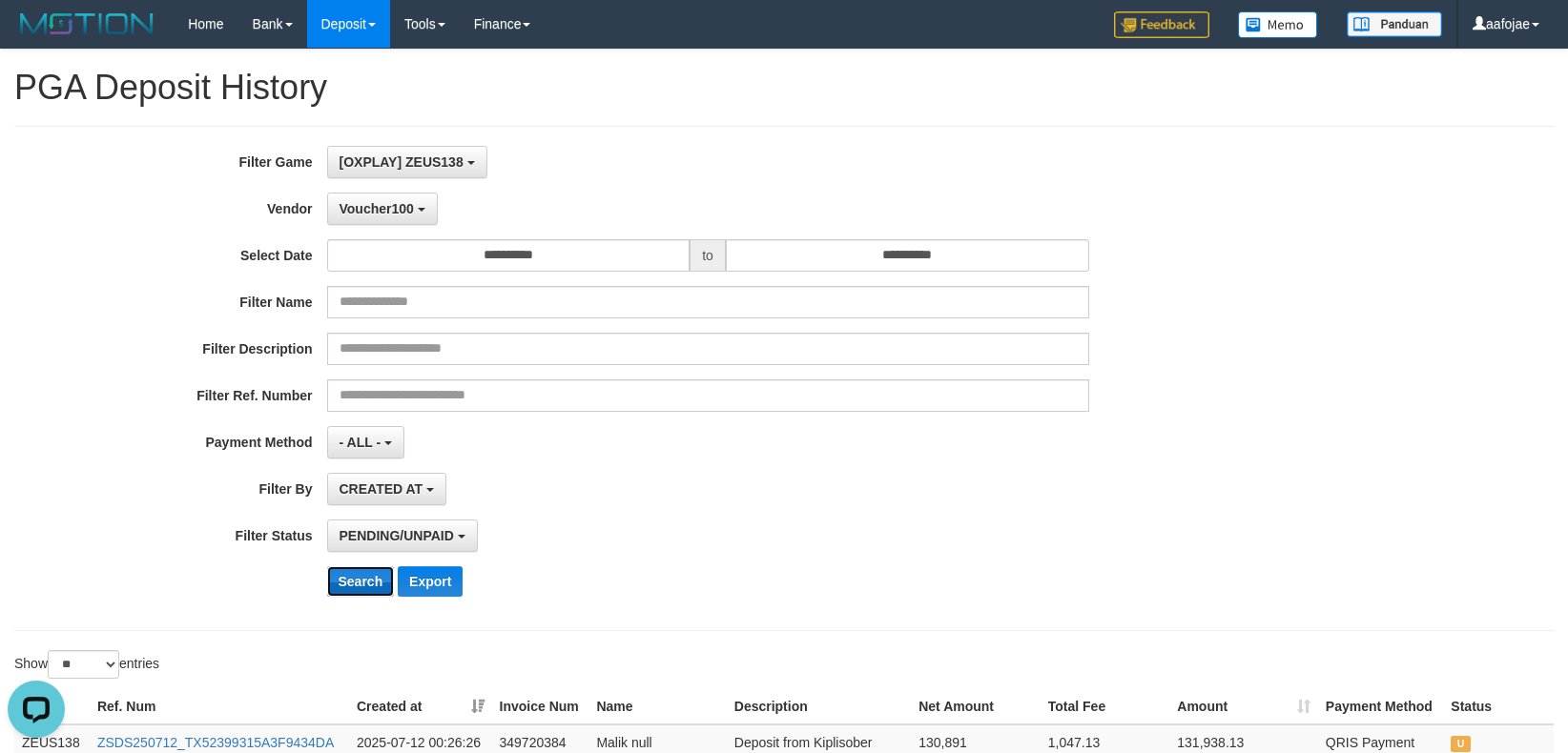 click on "Search" at bounding box center (361, 581) 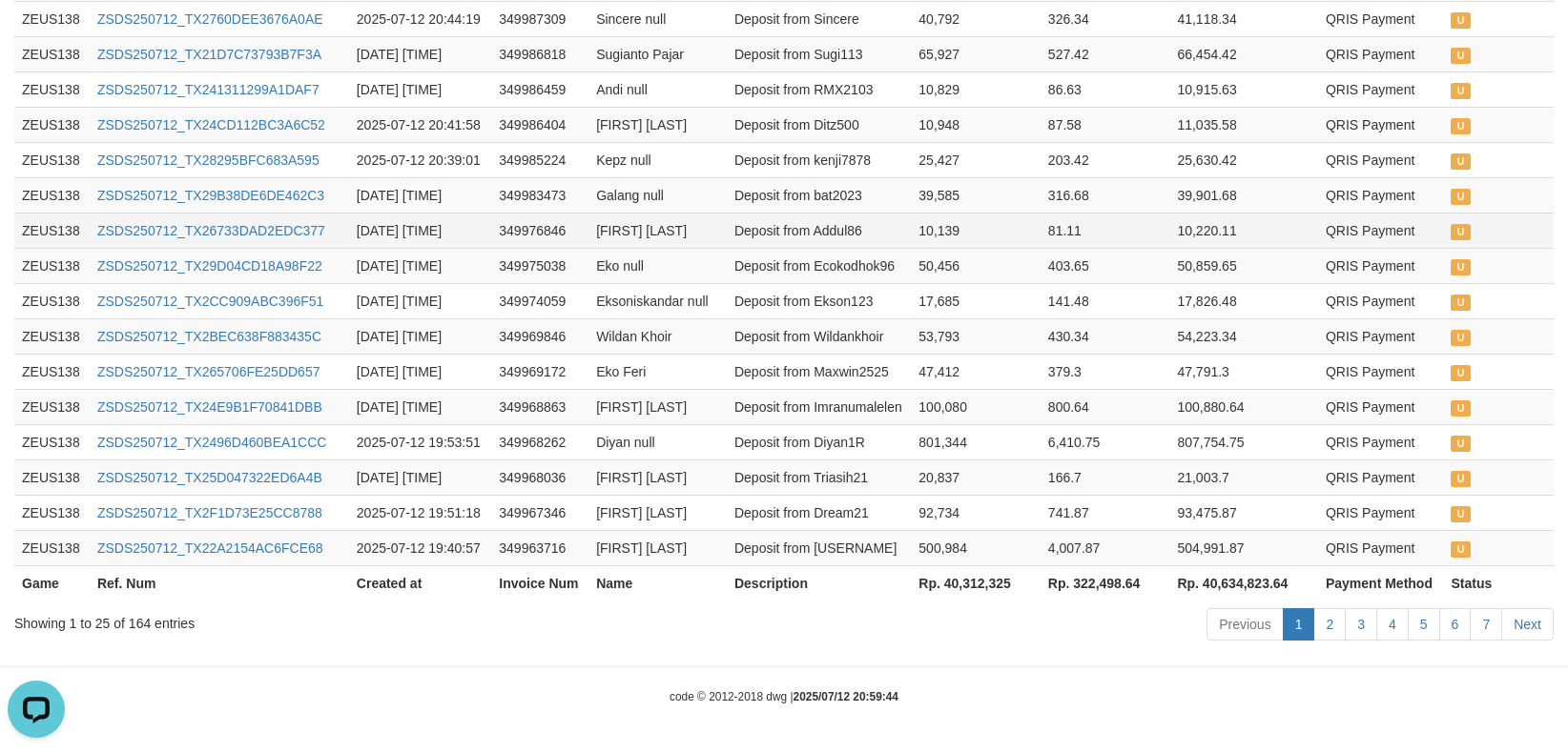 scroll, scrollTop: 0, scrollLeft: 0, axis: both 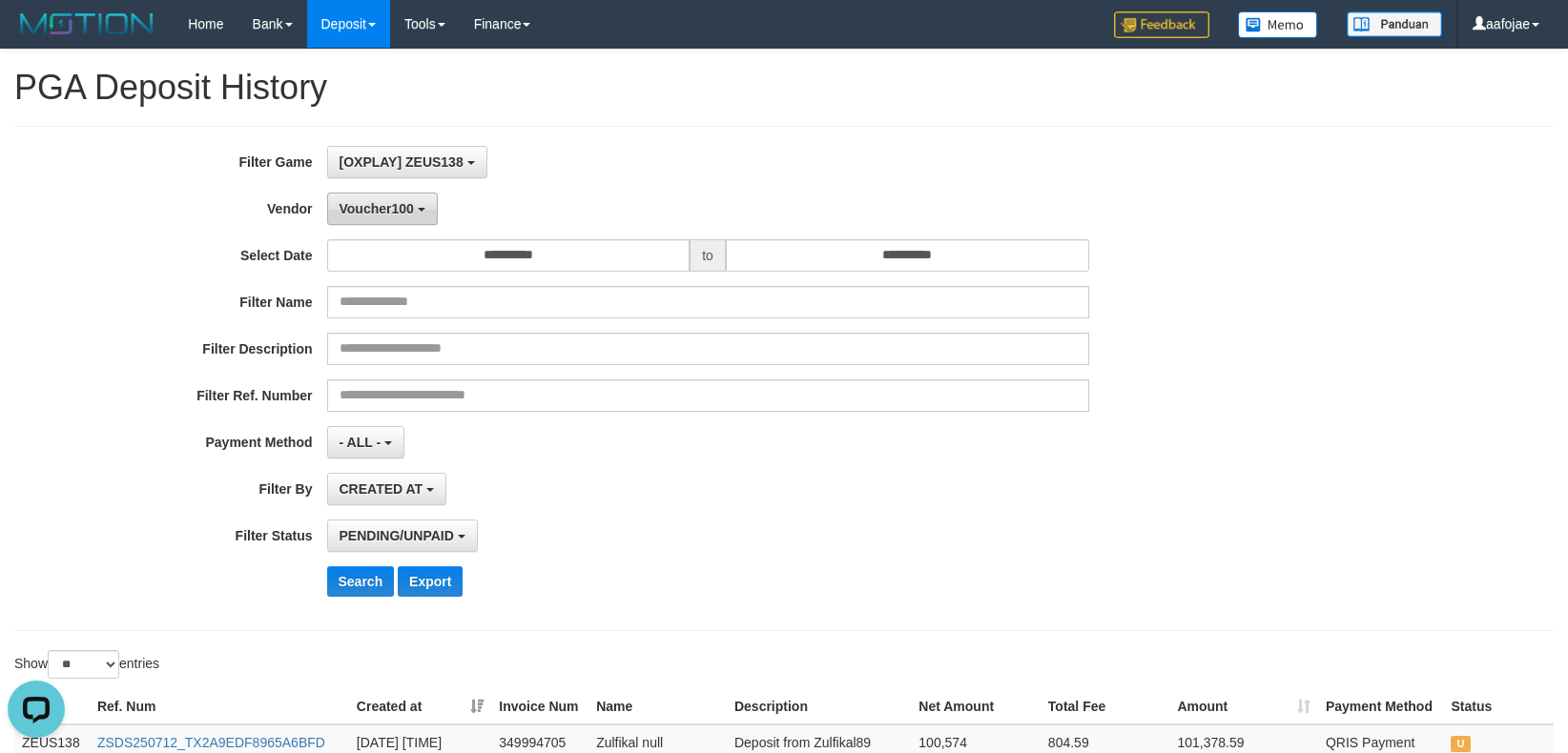 click on "Voucher100" at bounding box center [377, 209] 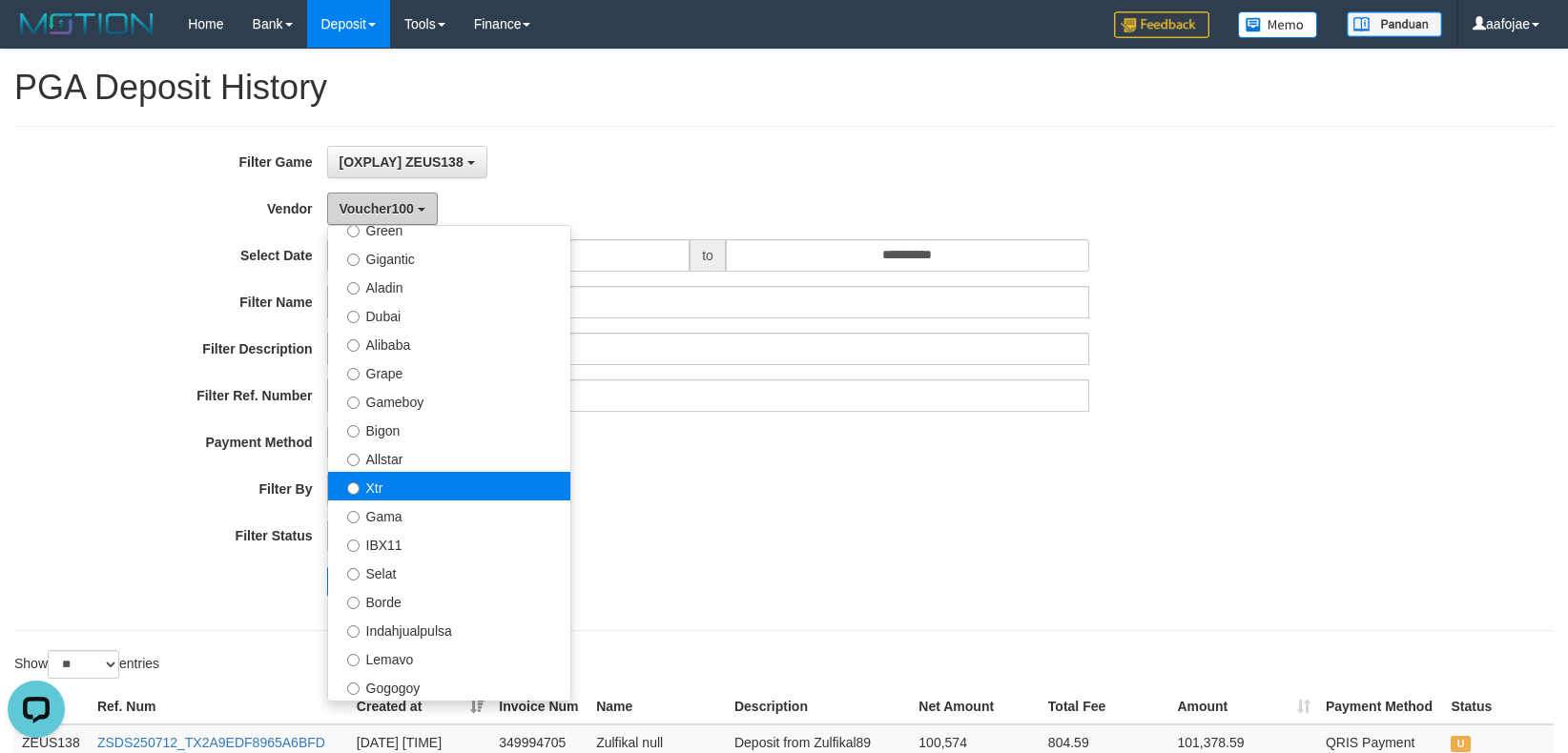 scroll, scrollTop: 508, scrollLeft: 0, axis: vertical 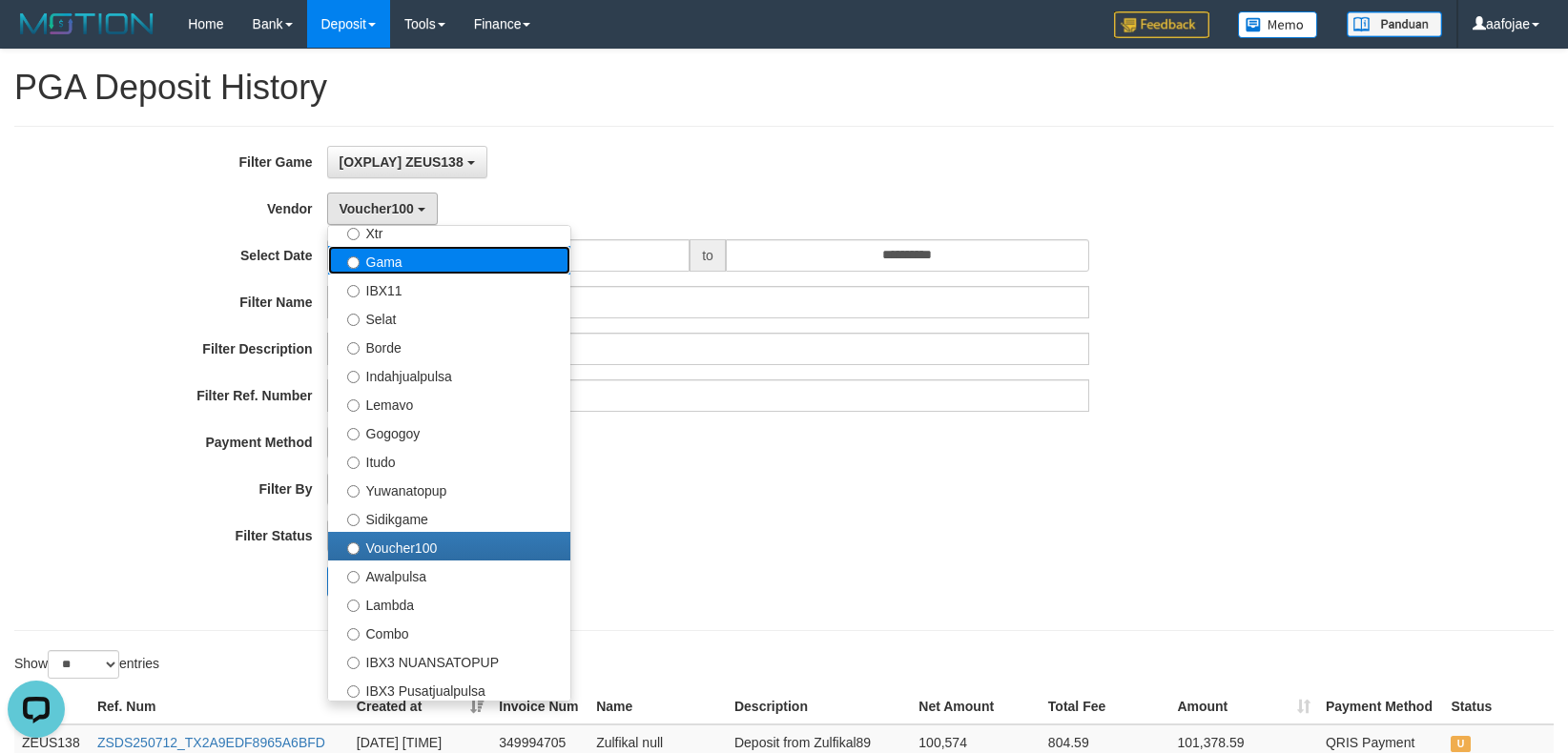 click on "Gama" at bounding box center (449, 260) 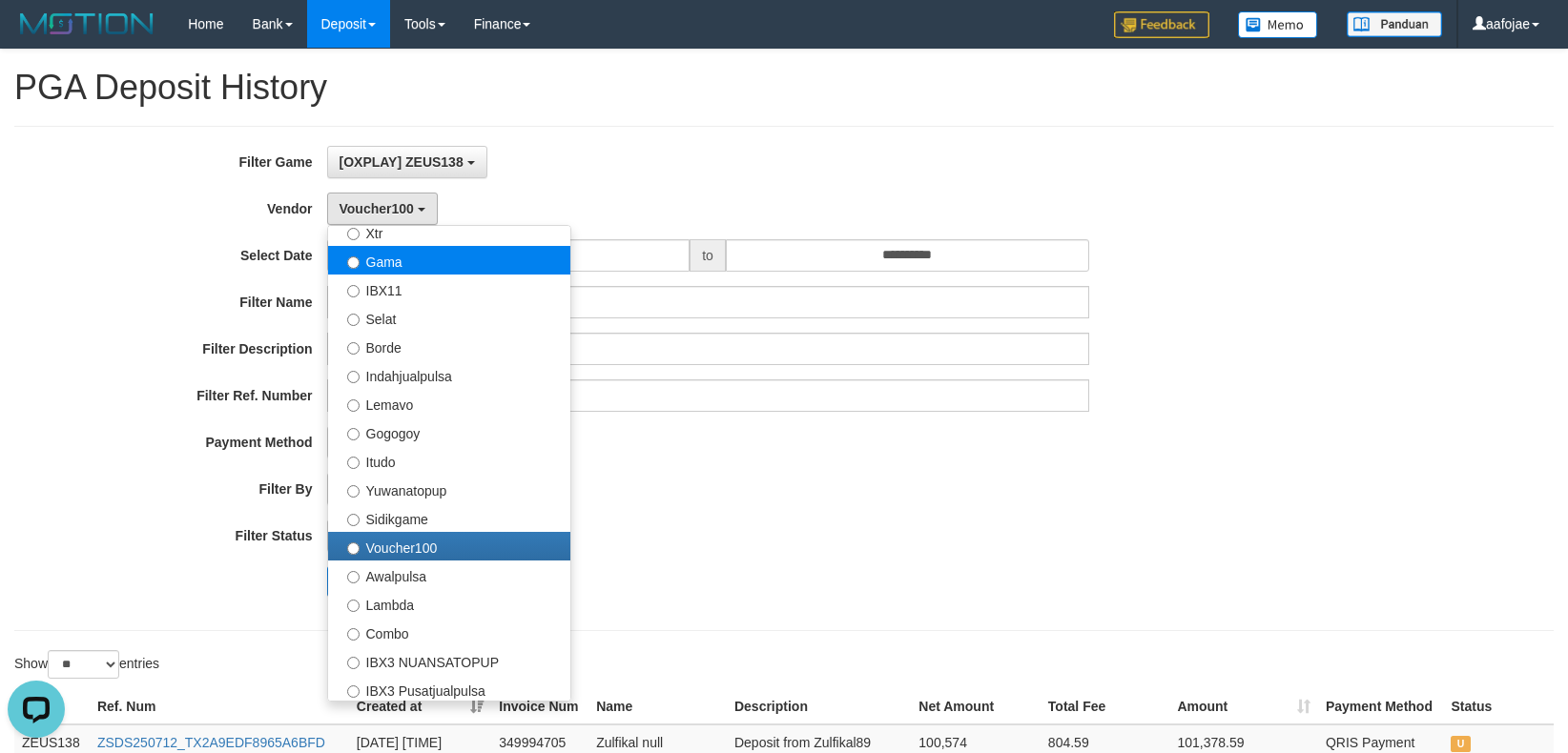 select on "**********" 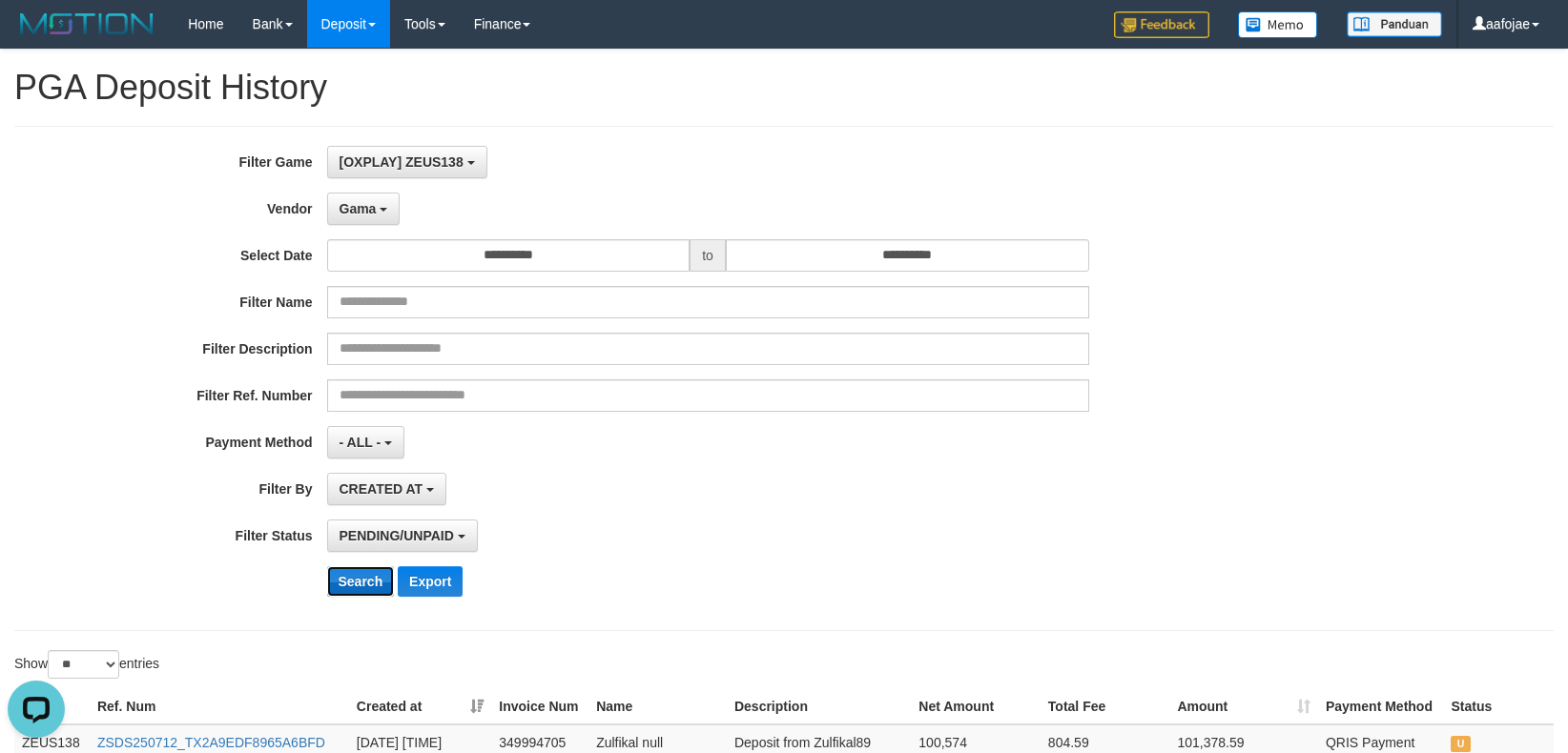 click on "Search" at bounding box center [361, 581] 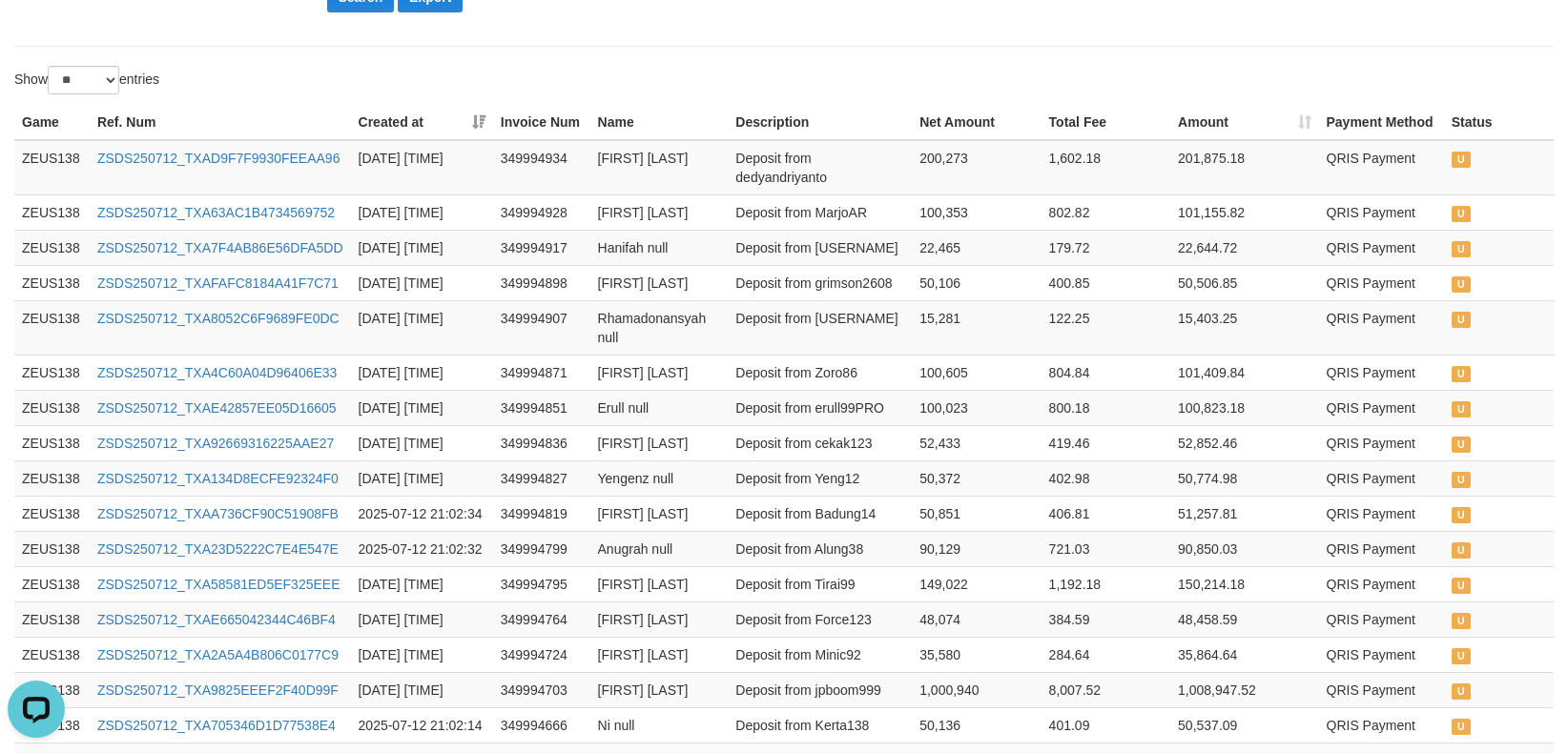 scroll, scrollTop: 0, scrollLeft: 0, axis: both 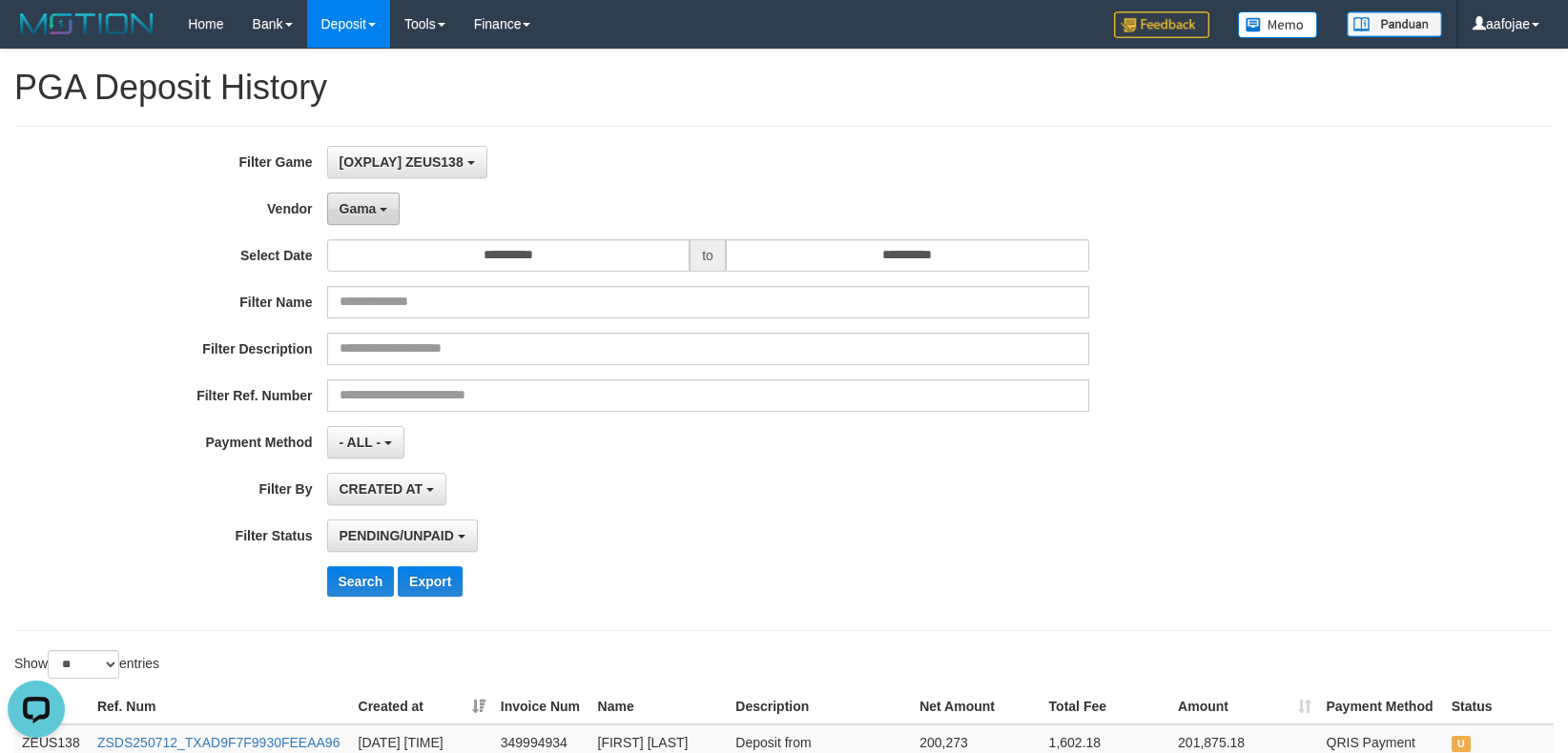 click on "Gama" at bounding box center (363, 209) 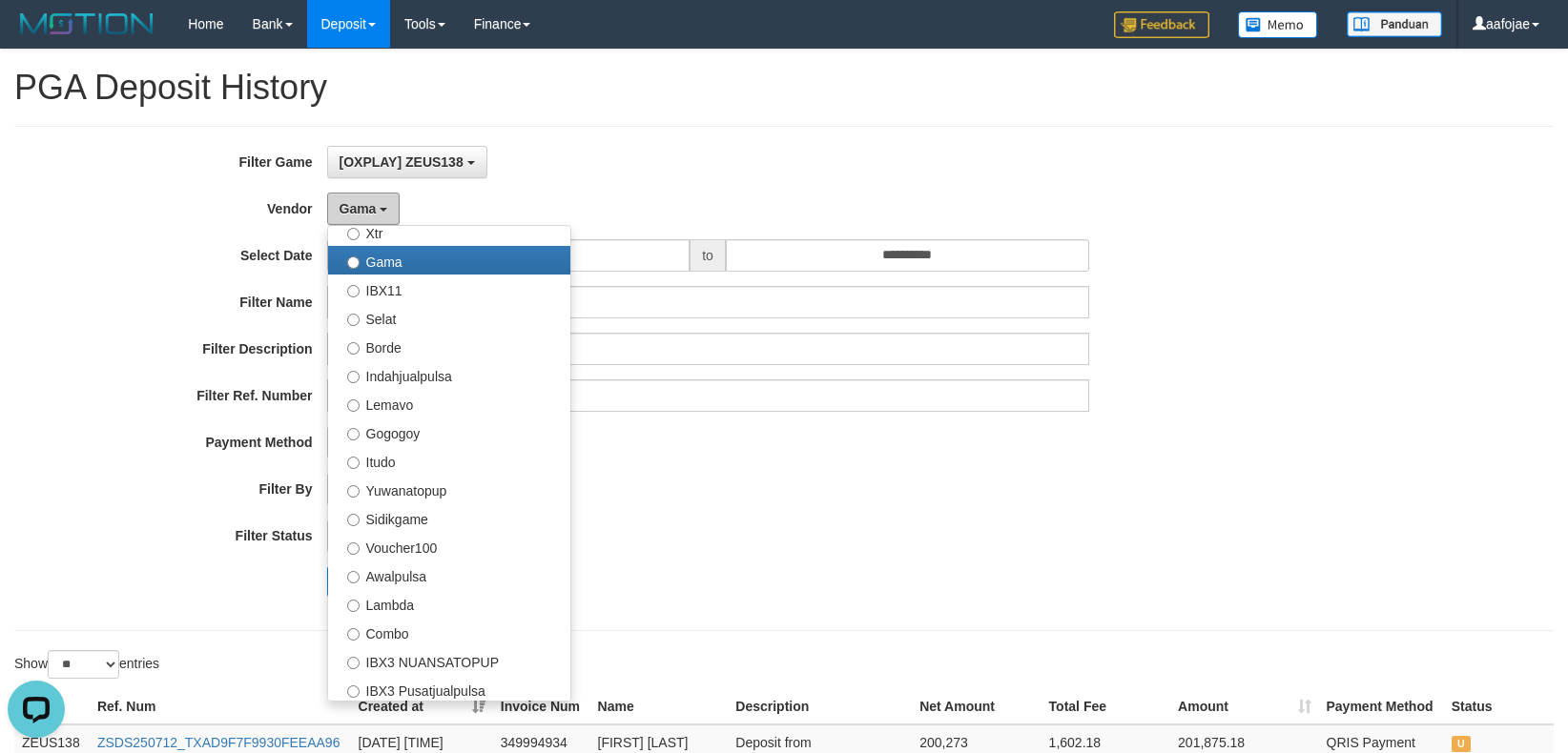 scroll, scrollTop: 0, scrollLeft: 0, axis: both 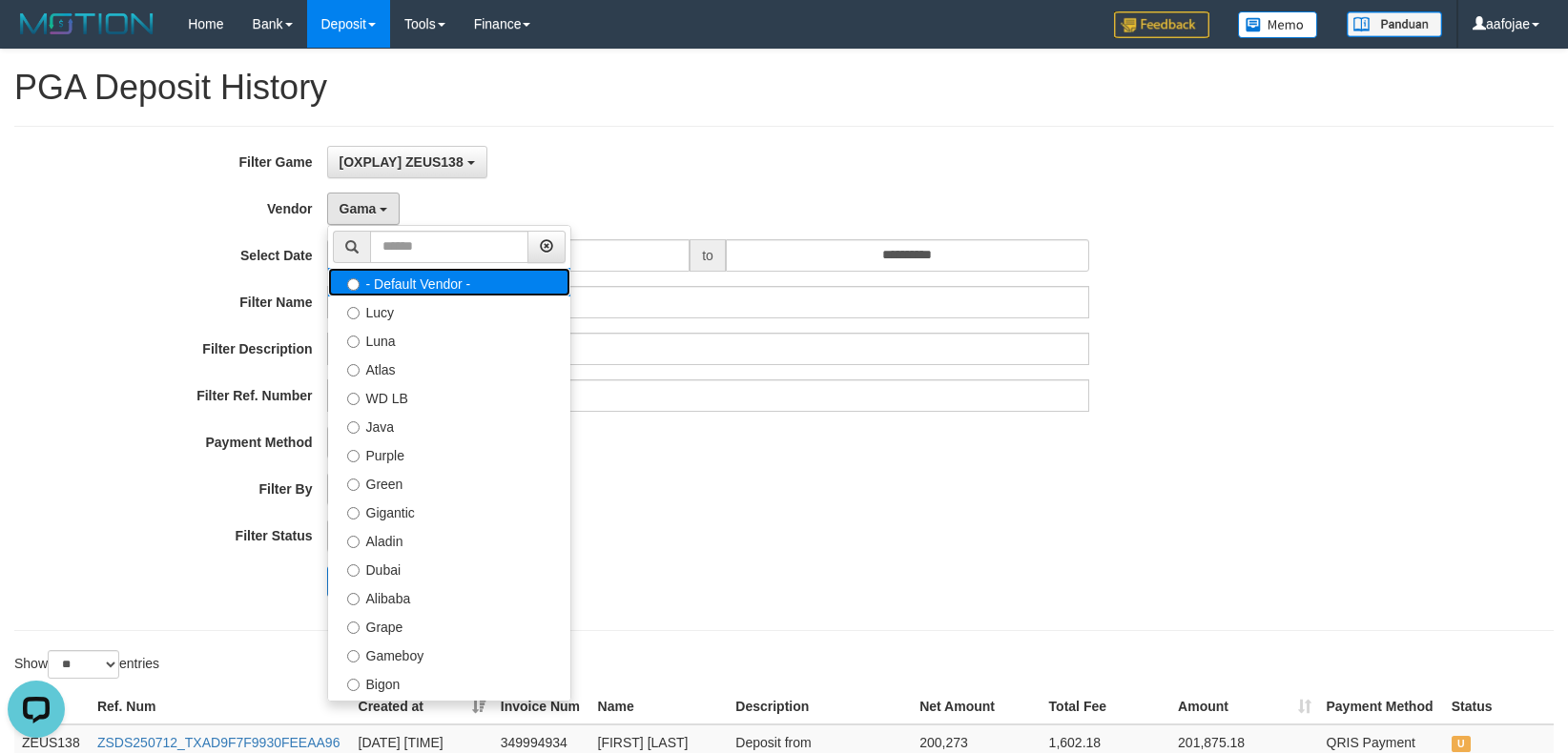 click on "- Default Vendor -" at bounding box center (449, 282) 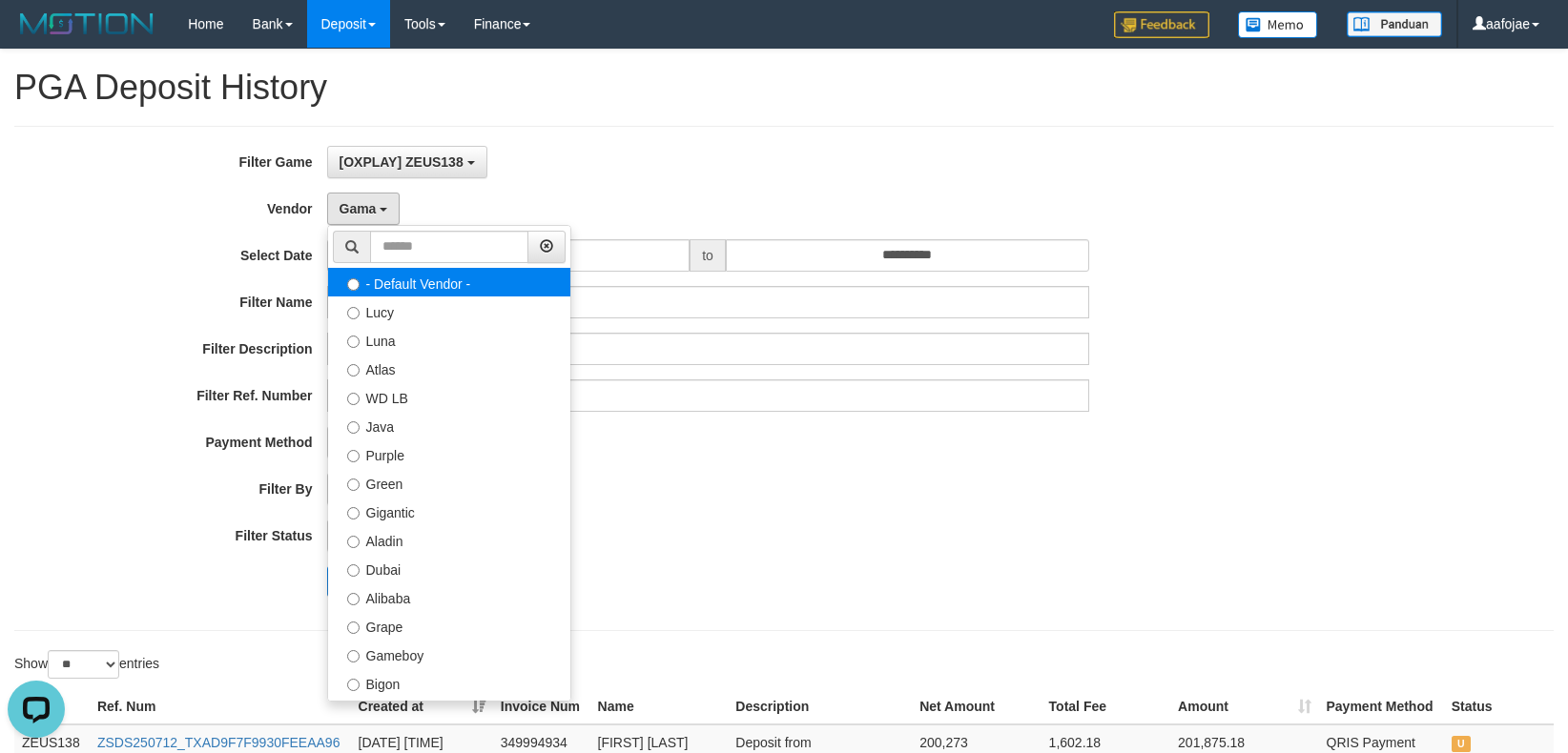 select 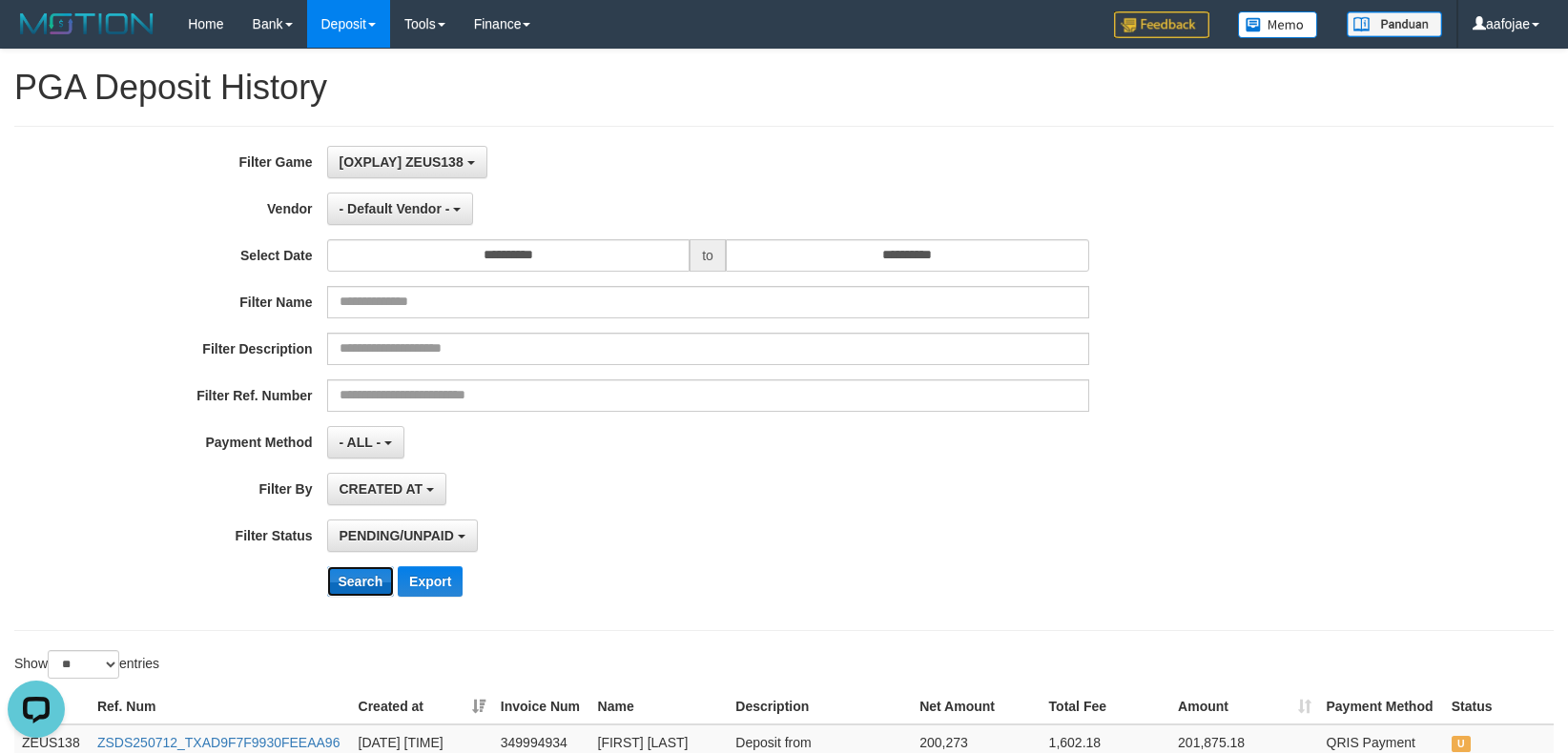 click on "Search" at bounding box center (361, 581) 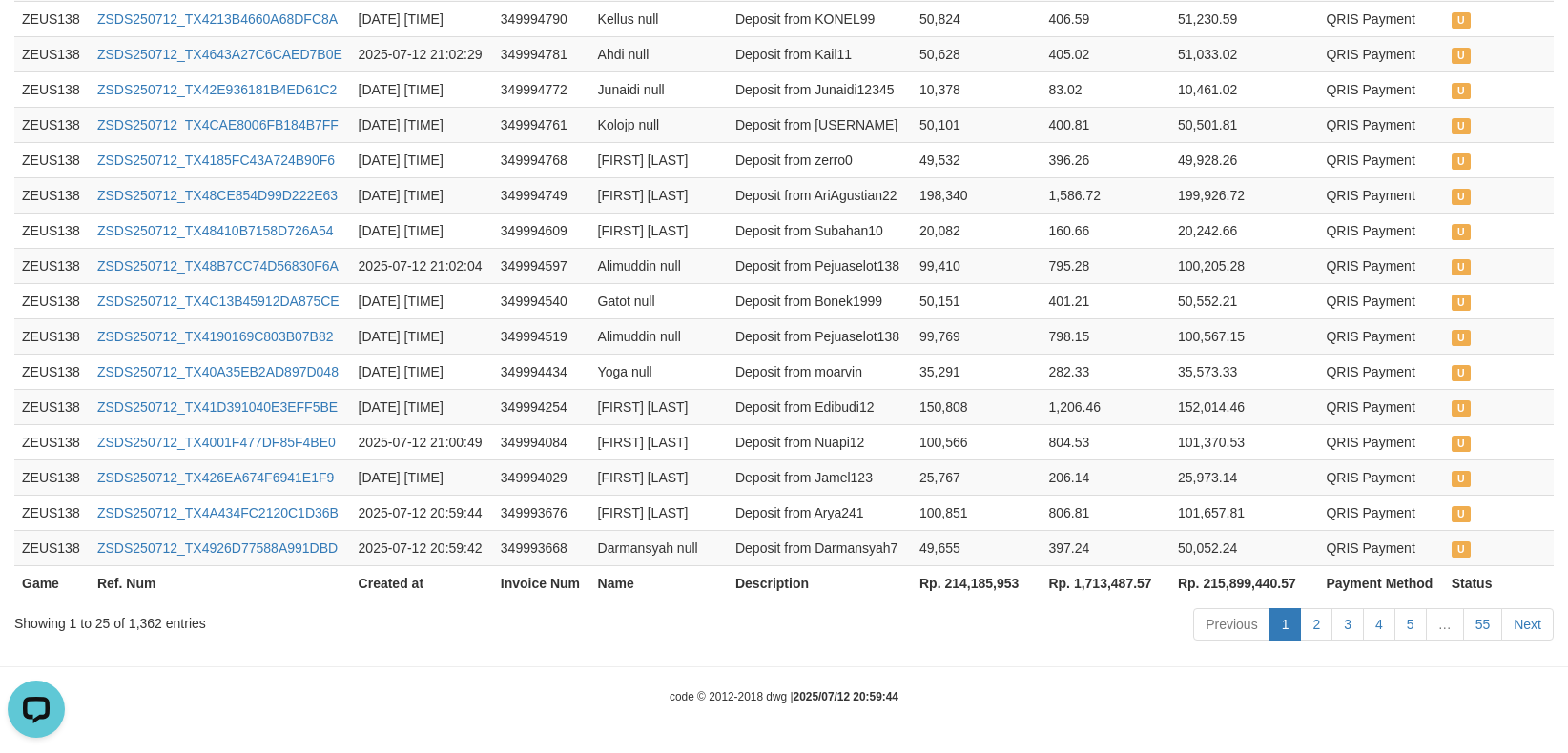 scroll, scrollTop: 1071, scrollLeft: 0, axis: vertical 